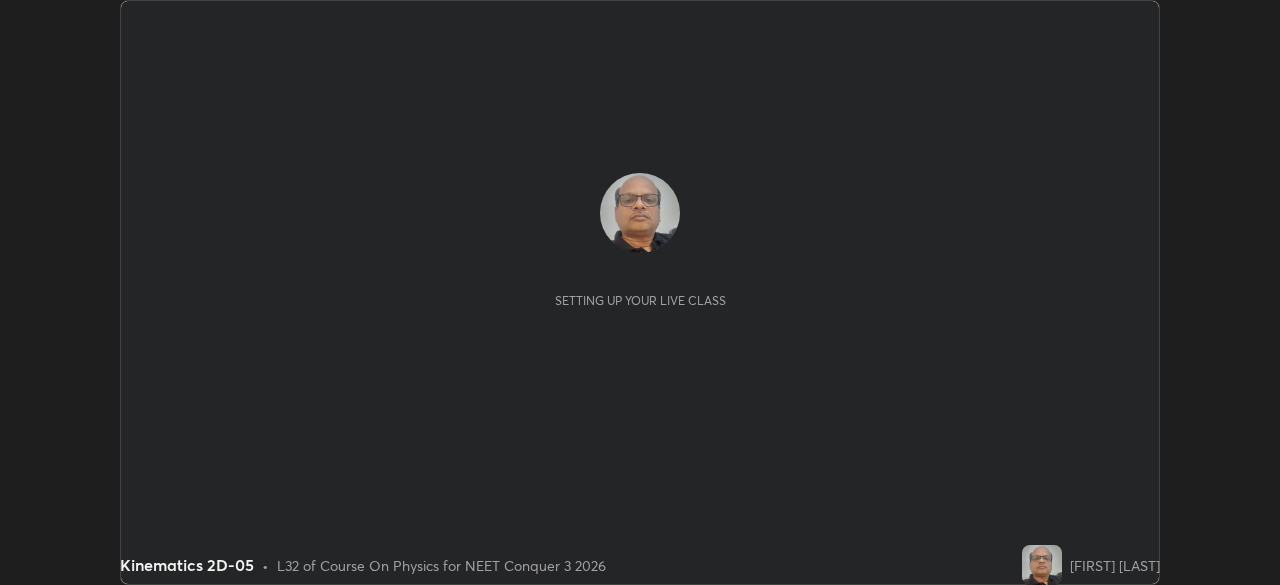 scroll, scrollTop: 0, scrollLeft: 0, axis: both 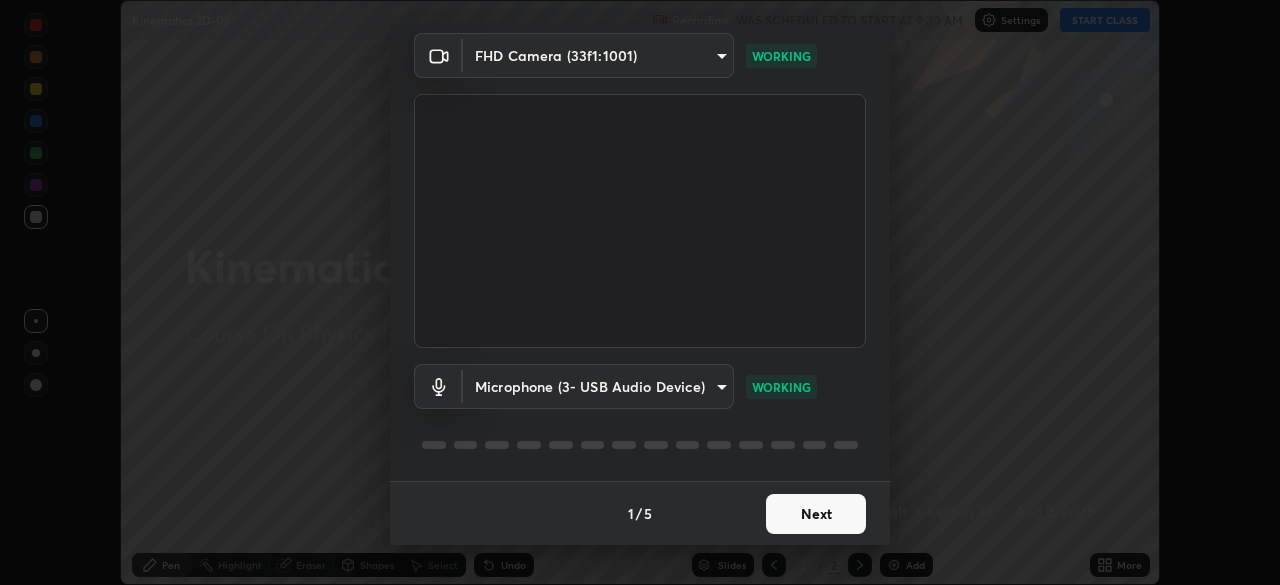 click on "Next" at bounding box center [816, 514] 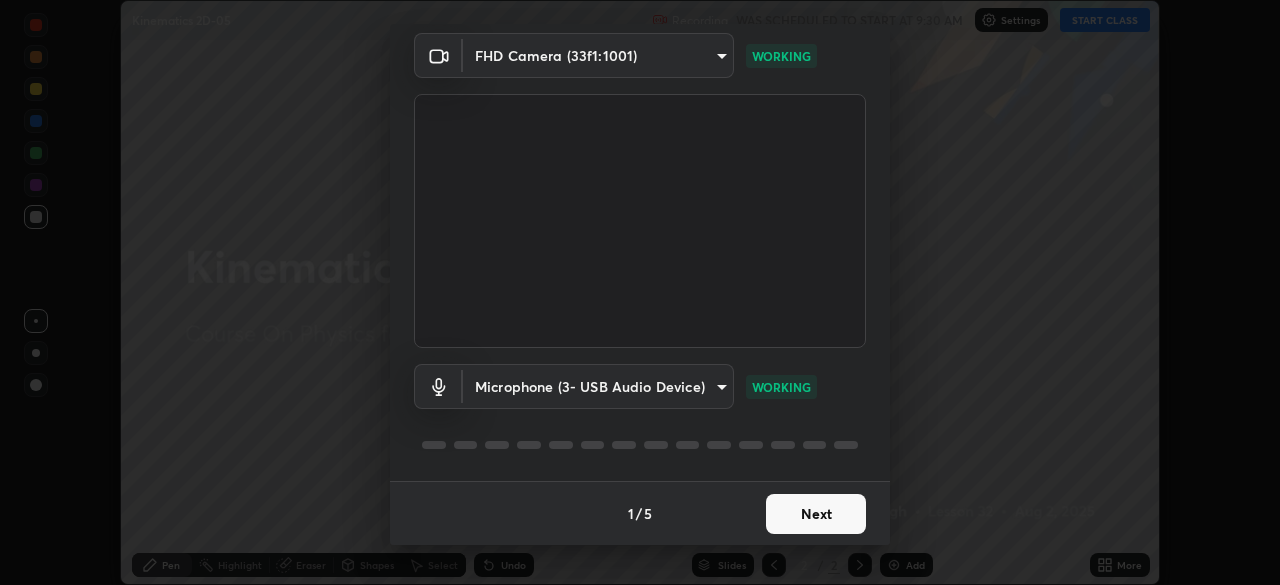 scroll, scrollTop: 0, scrollLeft: 0, axis: both 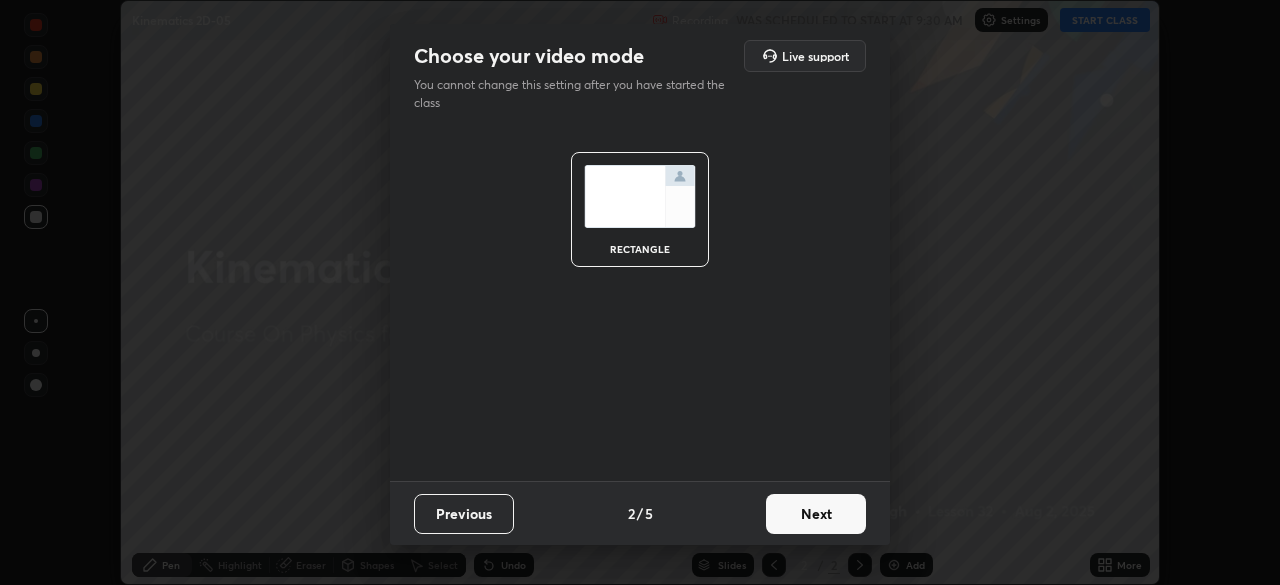 click on "Next" at bounding box center (816, 514) 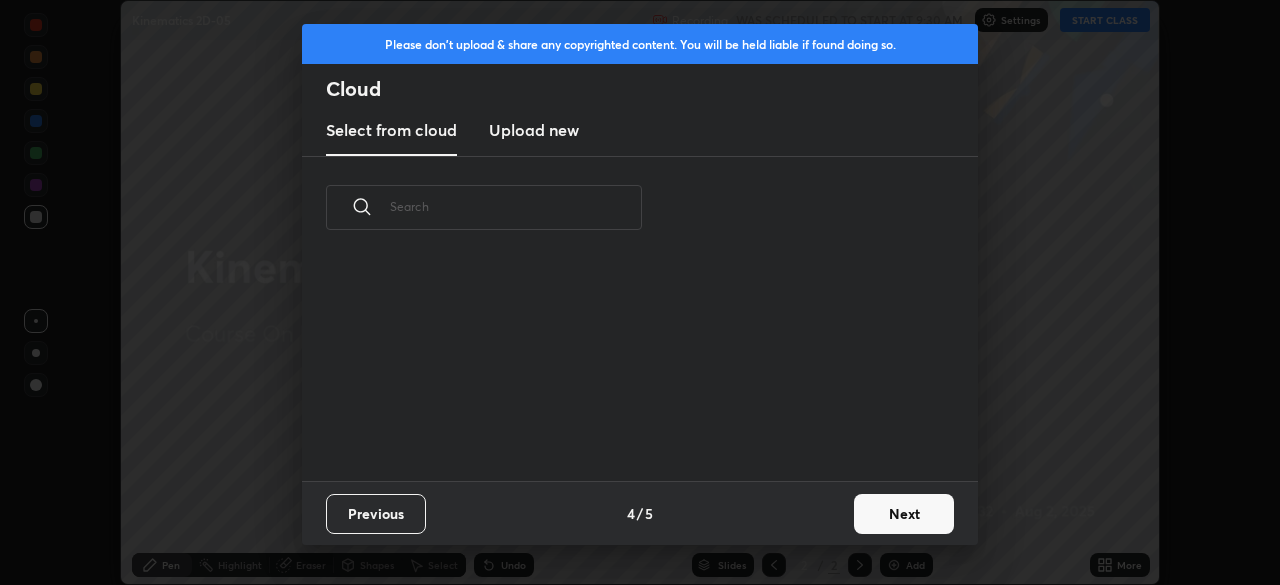 scroll, scrollTop: 7, scrollLeft: 11, axis: both 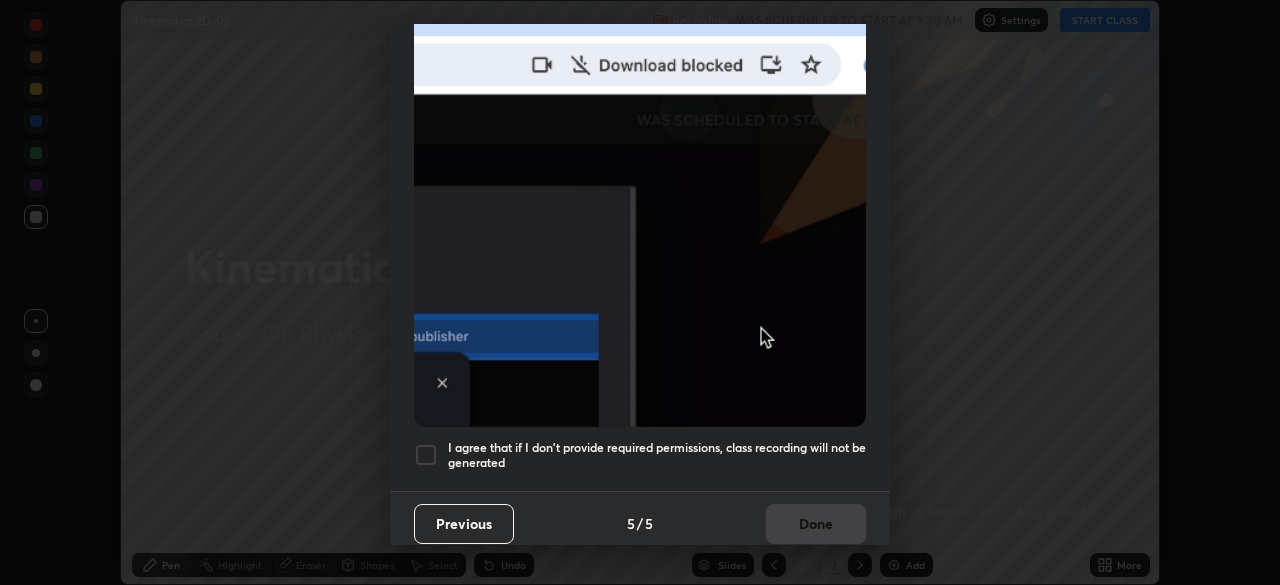 click at bounding box center (426, 455) 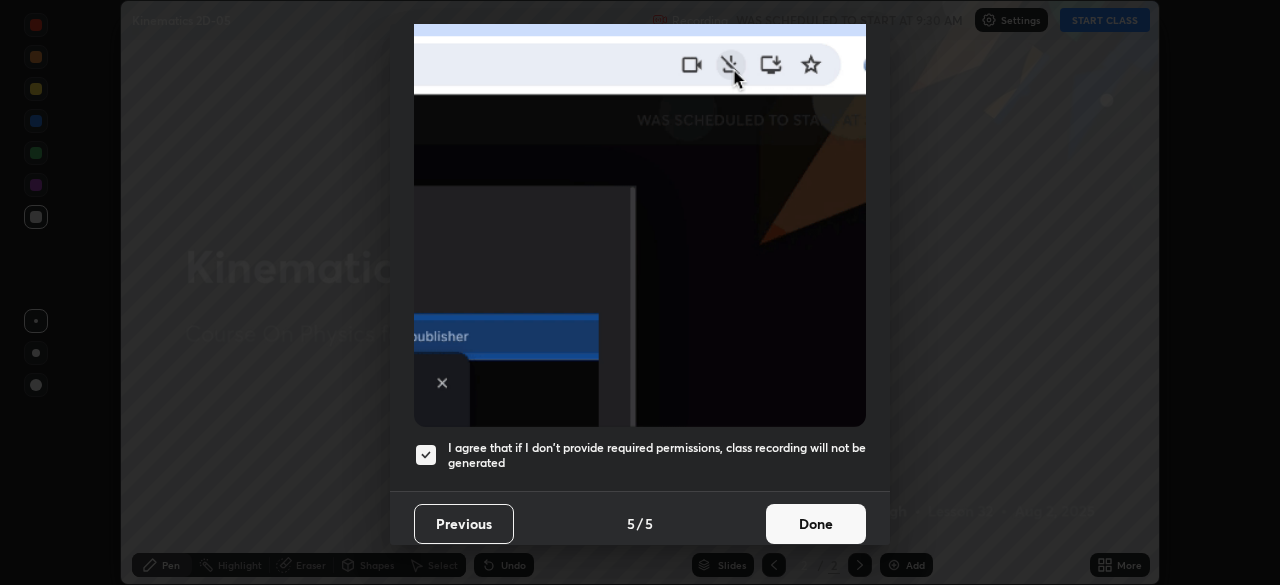 click on "Done" at bounding box center (816, 524) 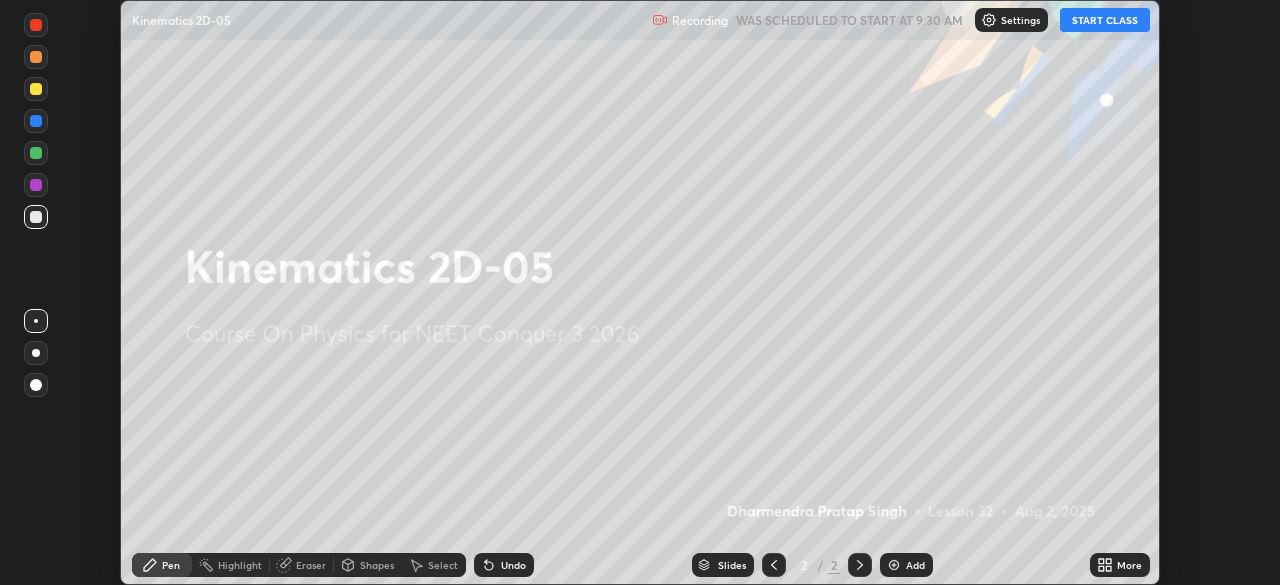 click 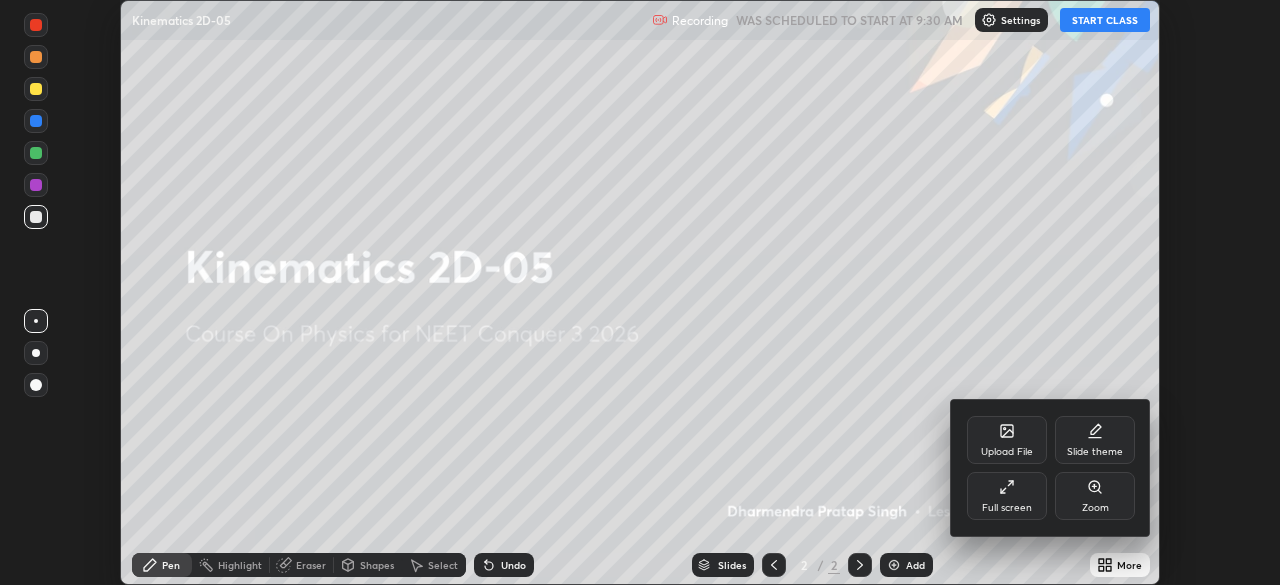 click 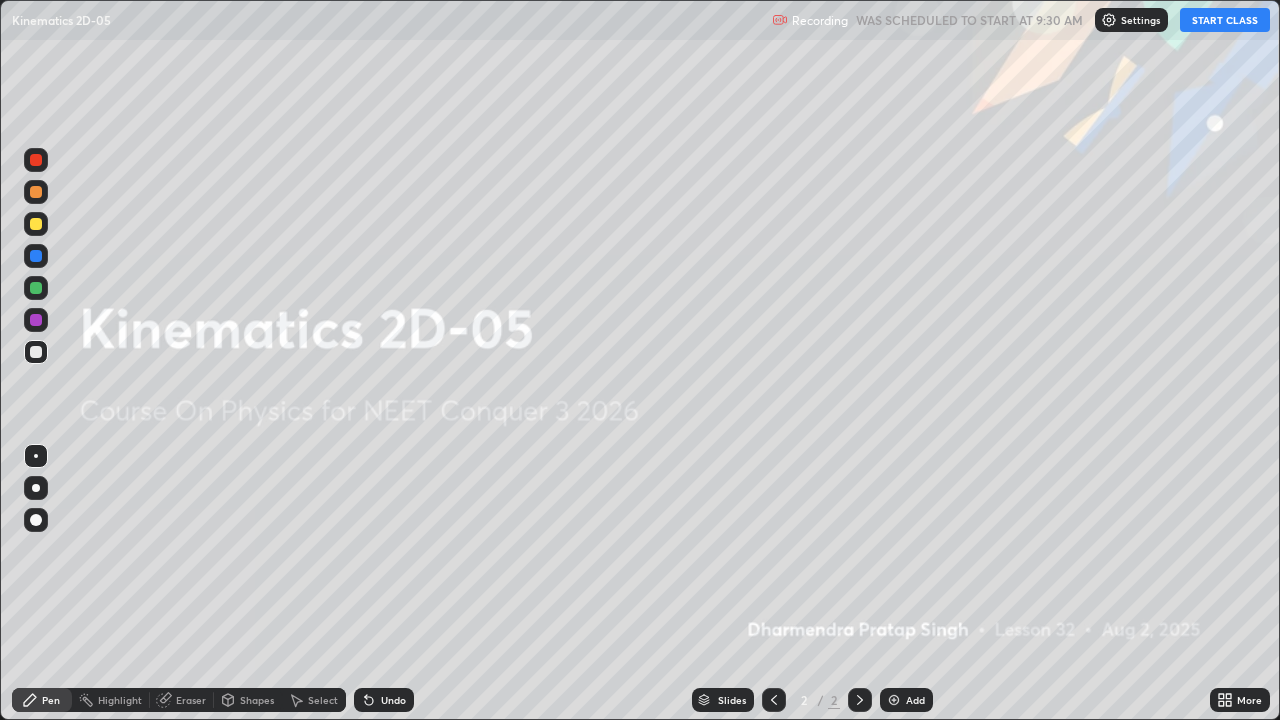 scroll, scrollTop: 99280, scrollLeft: 98720, axis: both 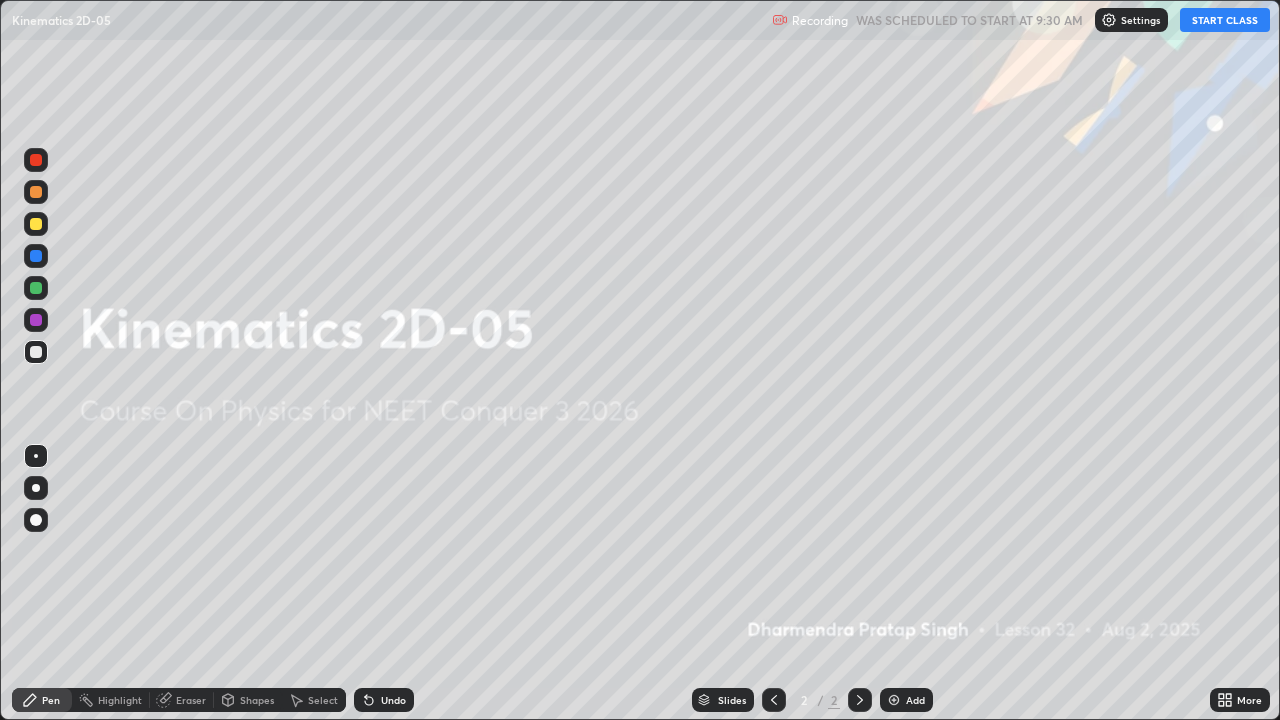 click on "START CLASS" at bounding box center [1225, 20] 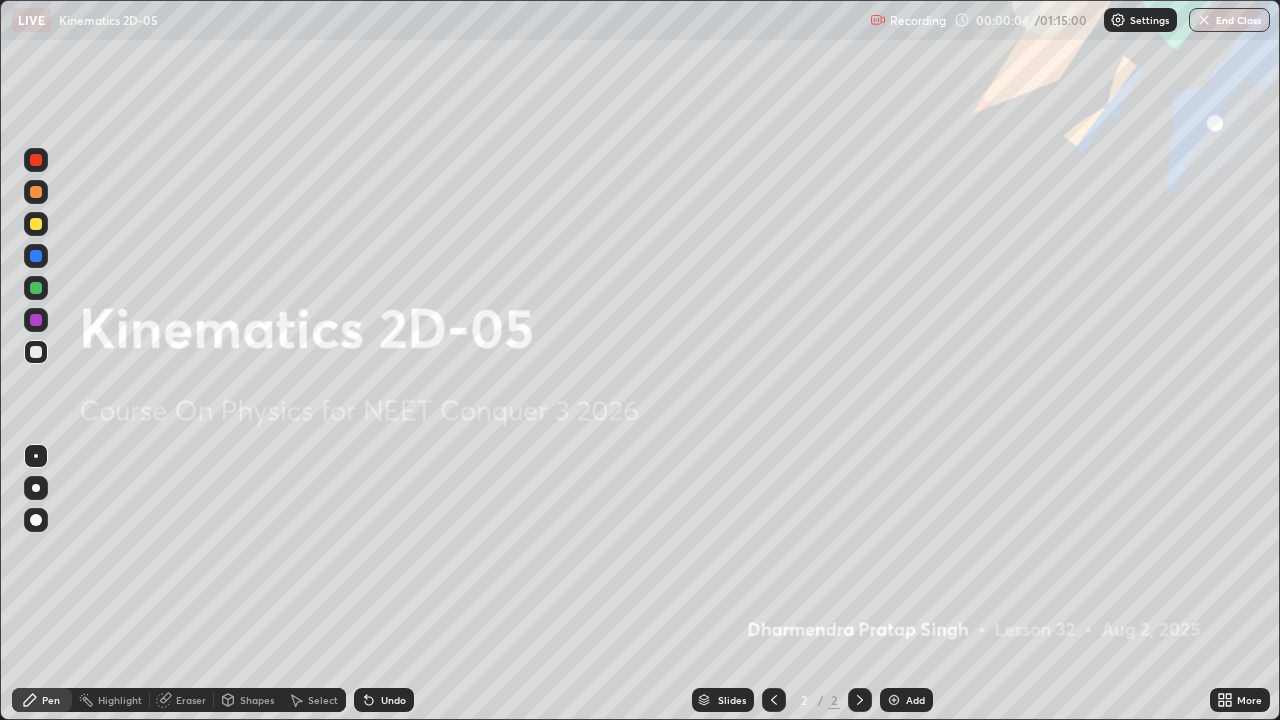 click on "Add" at bounding box center (915, 700) 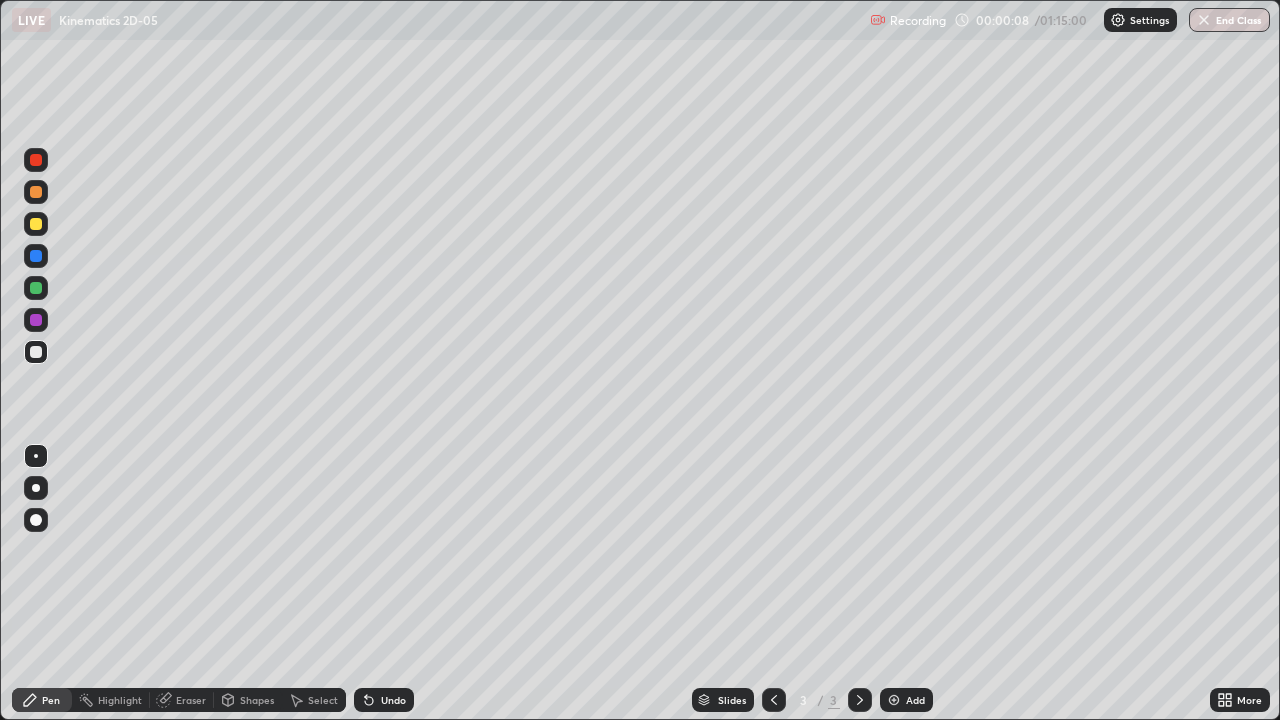 click on "Pen" at bounding box center (51, 700) 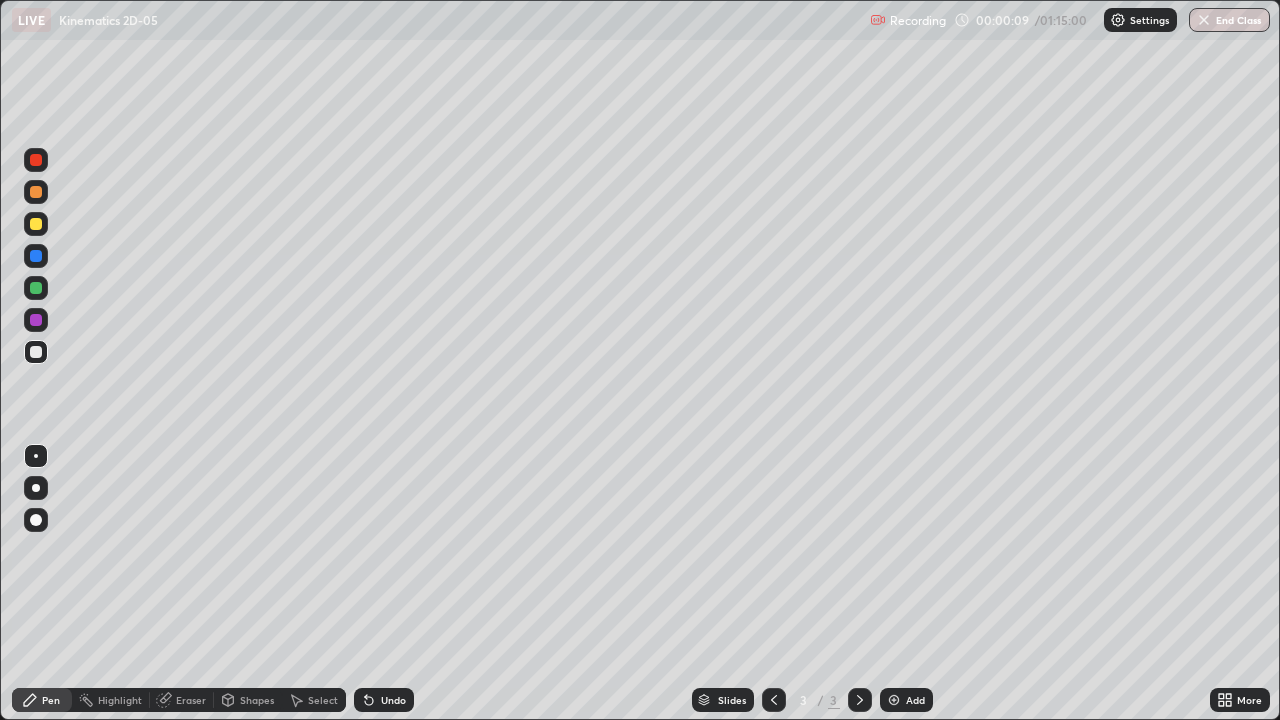 click on "Pen" at bounding box center (42, 700) 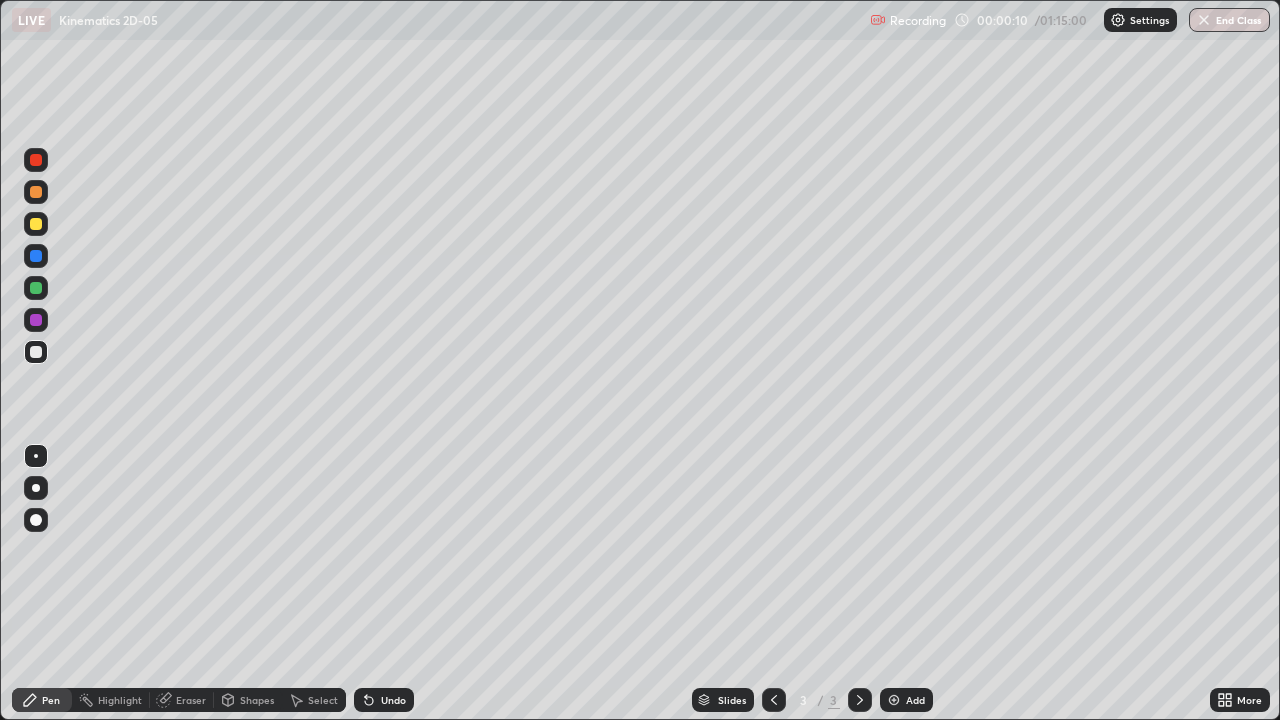 click at bounding box center (36, 520) 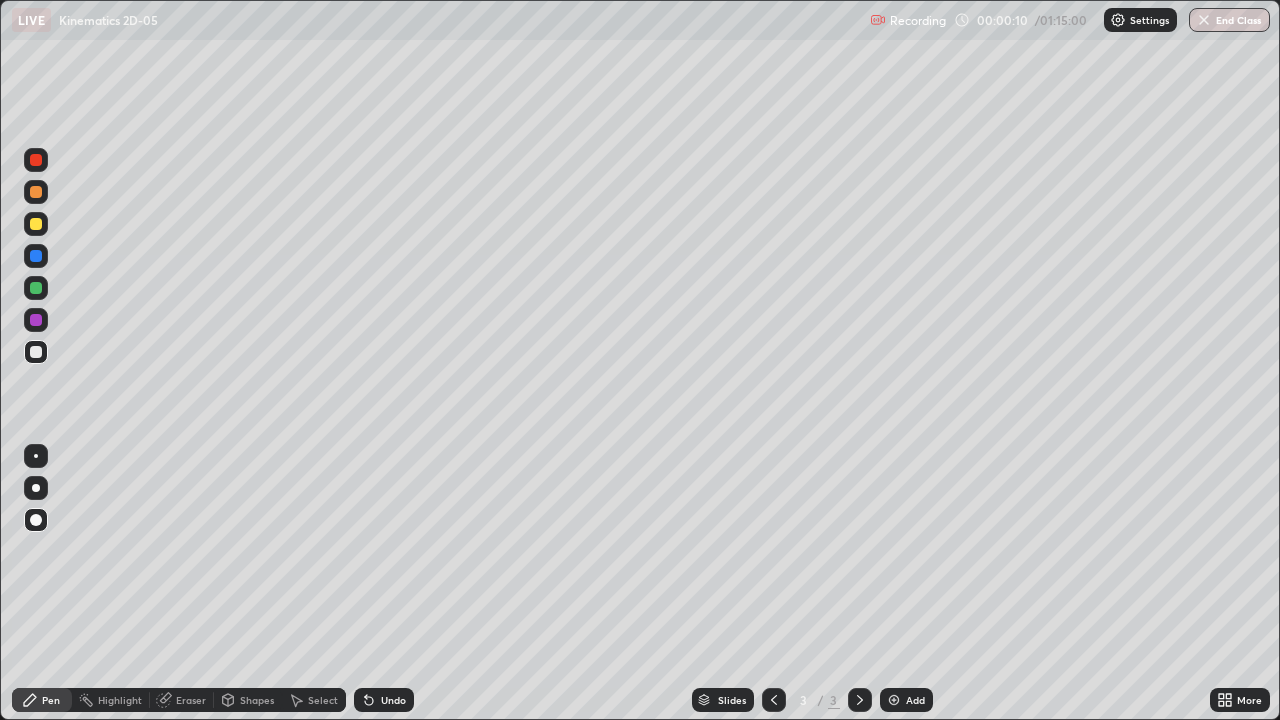 click at bounding box center (36, 352) 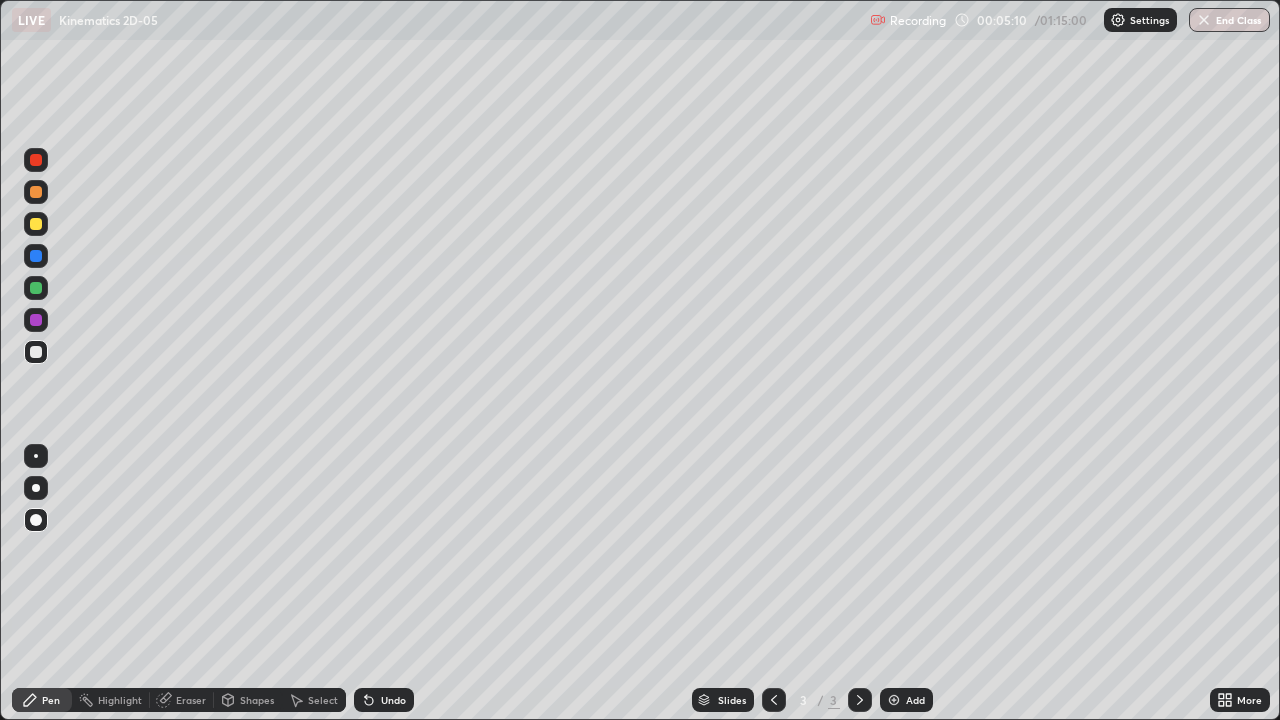 click on "Eraser" at bounding box center (191, 700) 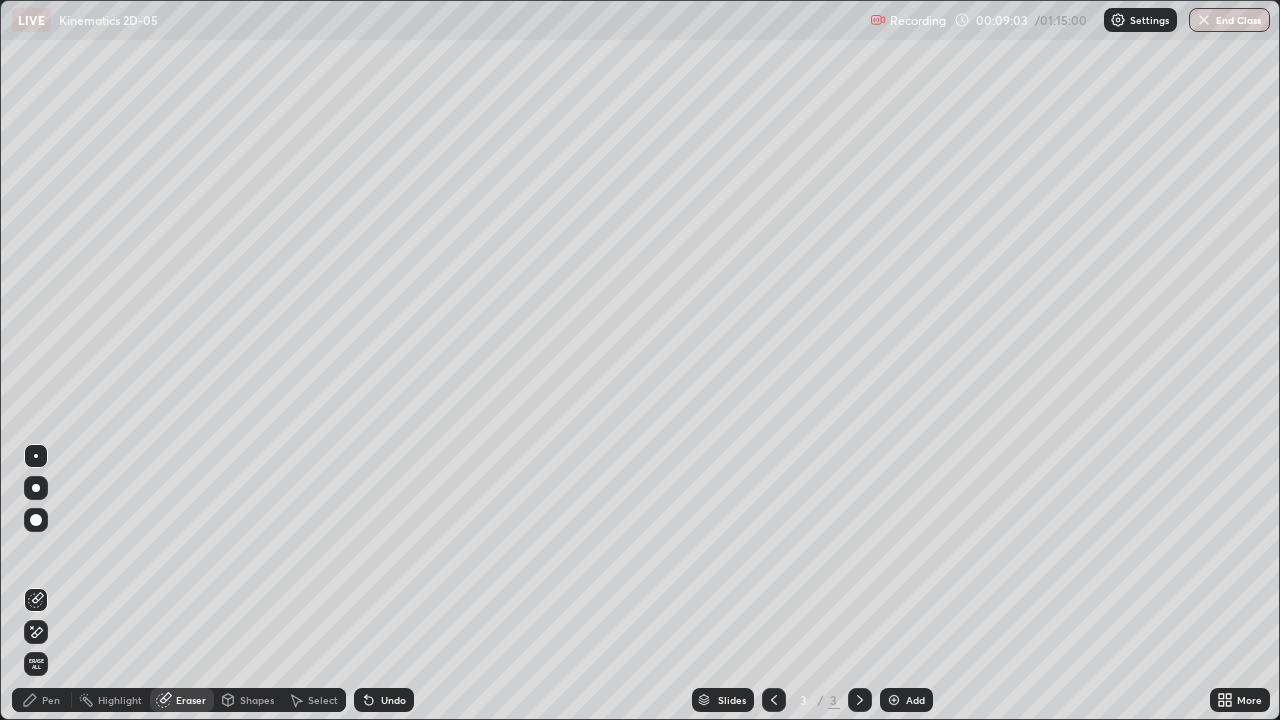 click on "Pen" at bounding box center (51, 700) 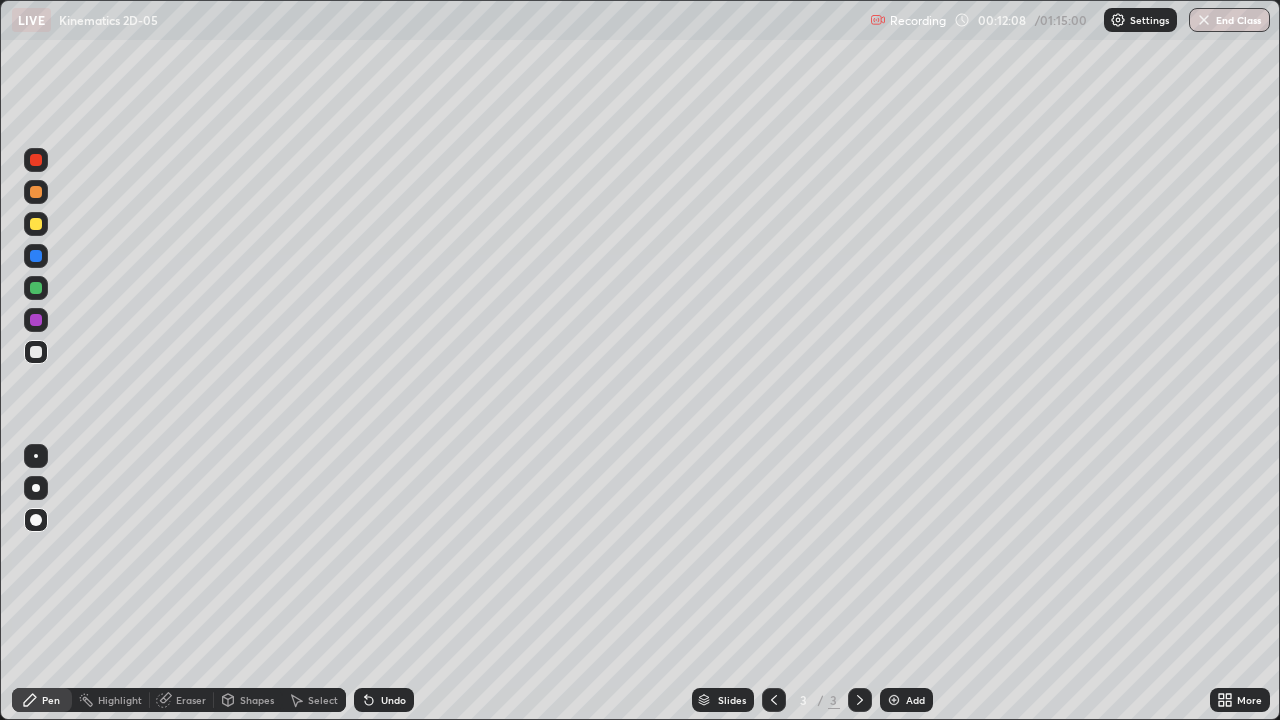click on "Eraser" at bounding box center (191, 700) 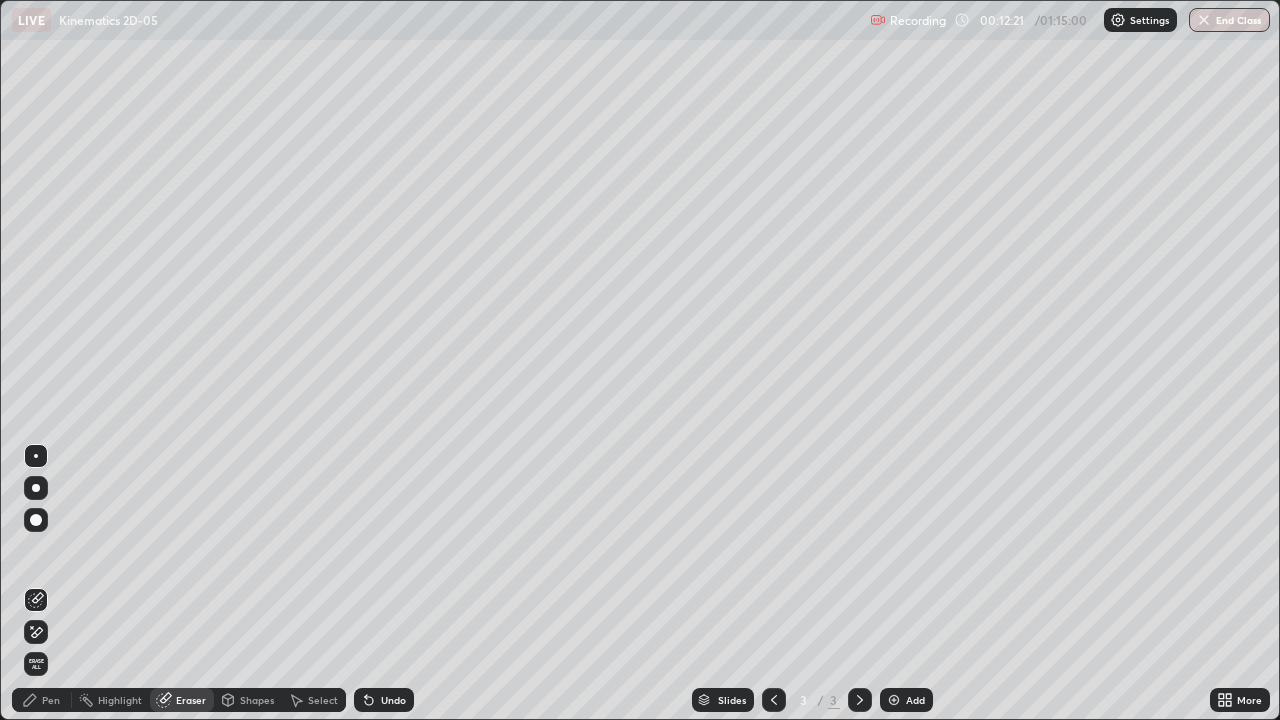 click on "Pen" at bounding box center (51, 700) 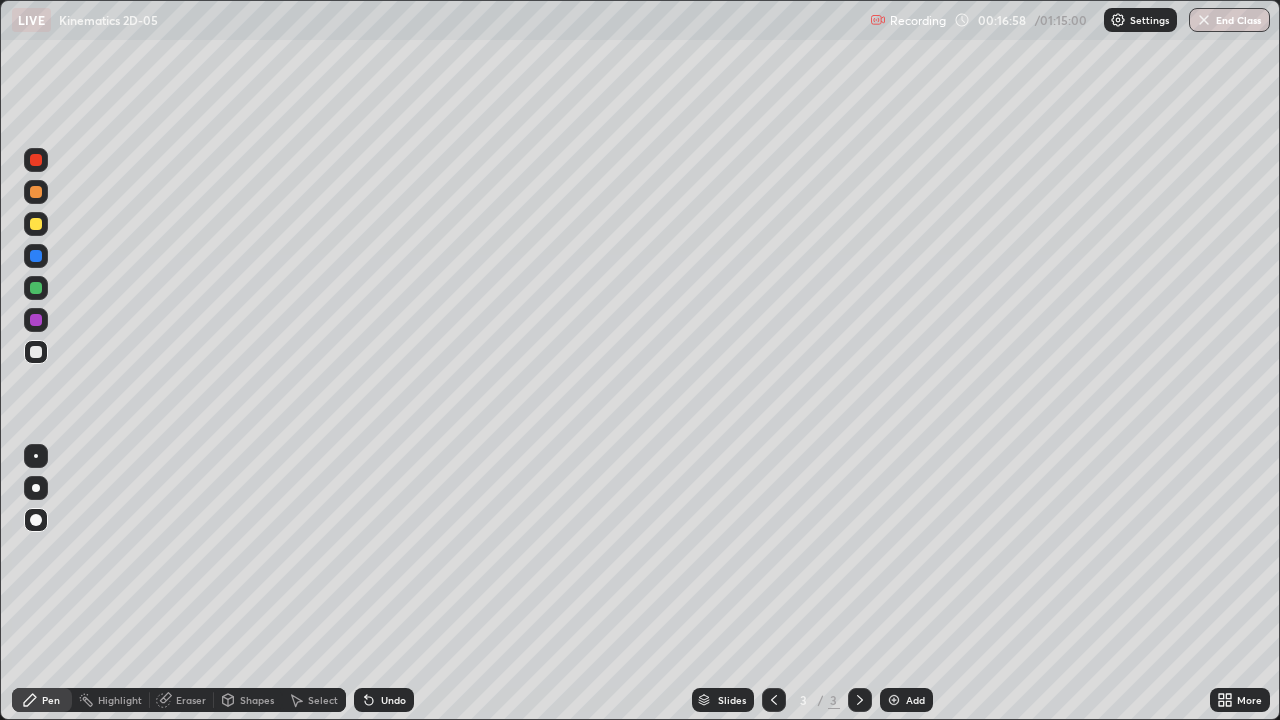 click on "Add" at bounding box center (915, 700) 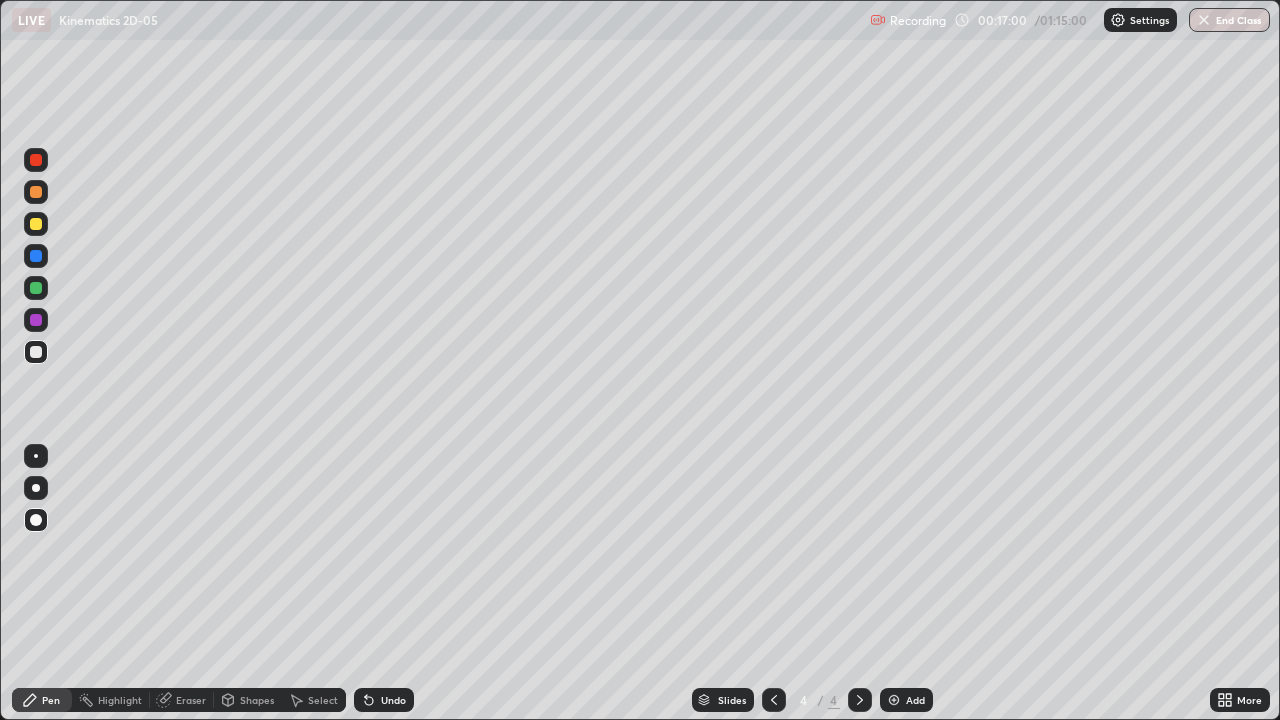 click on "Pen" at bounding box center [51, 700] 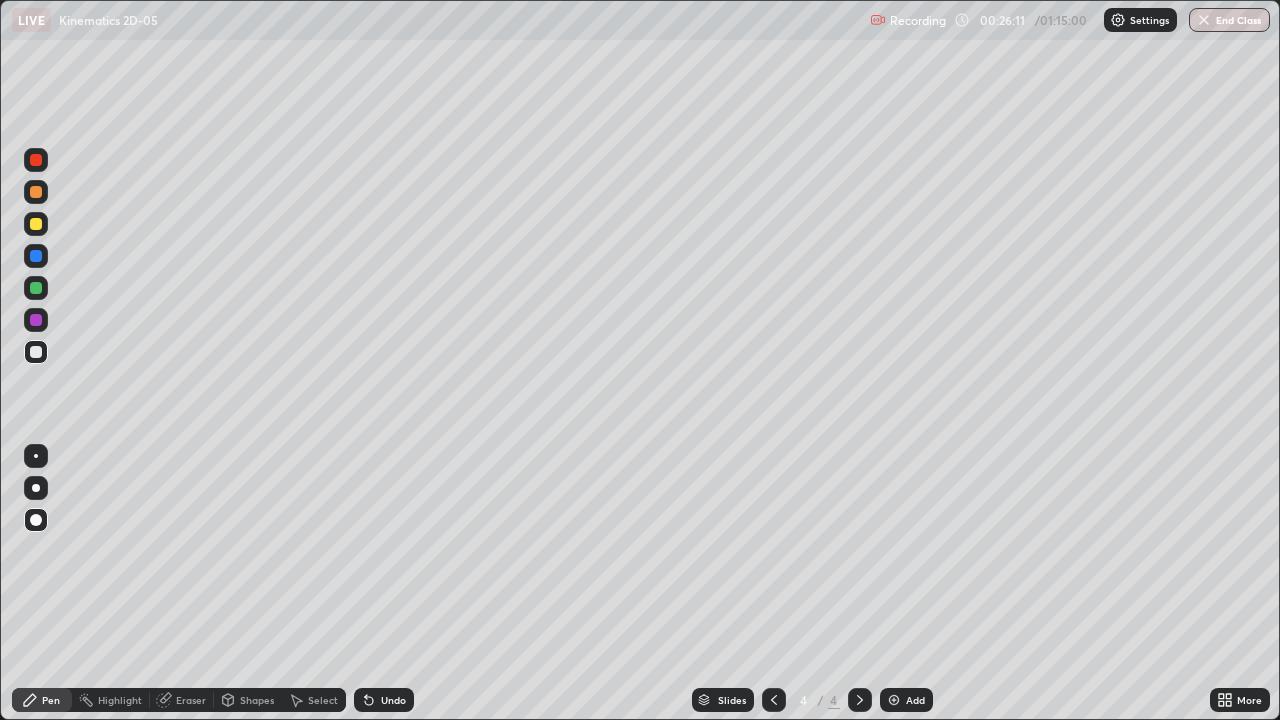 click on "Add" at bounding box center [906, 700] 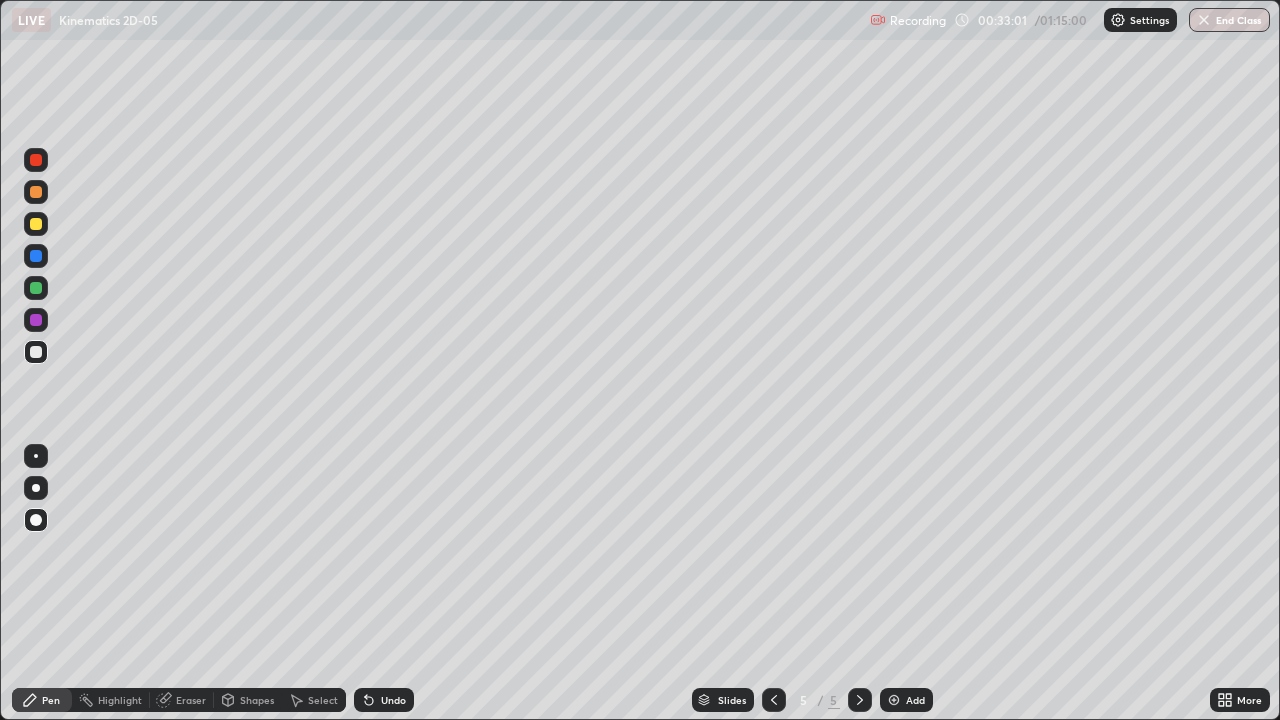 click at bounding box center (36, 224) 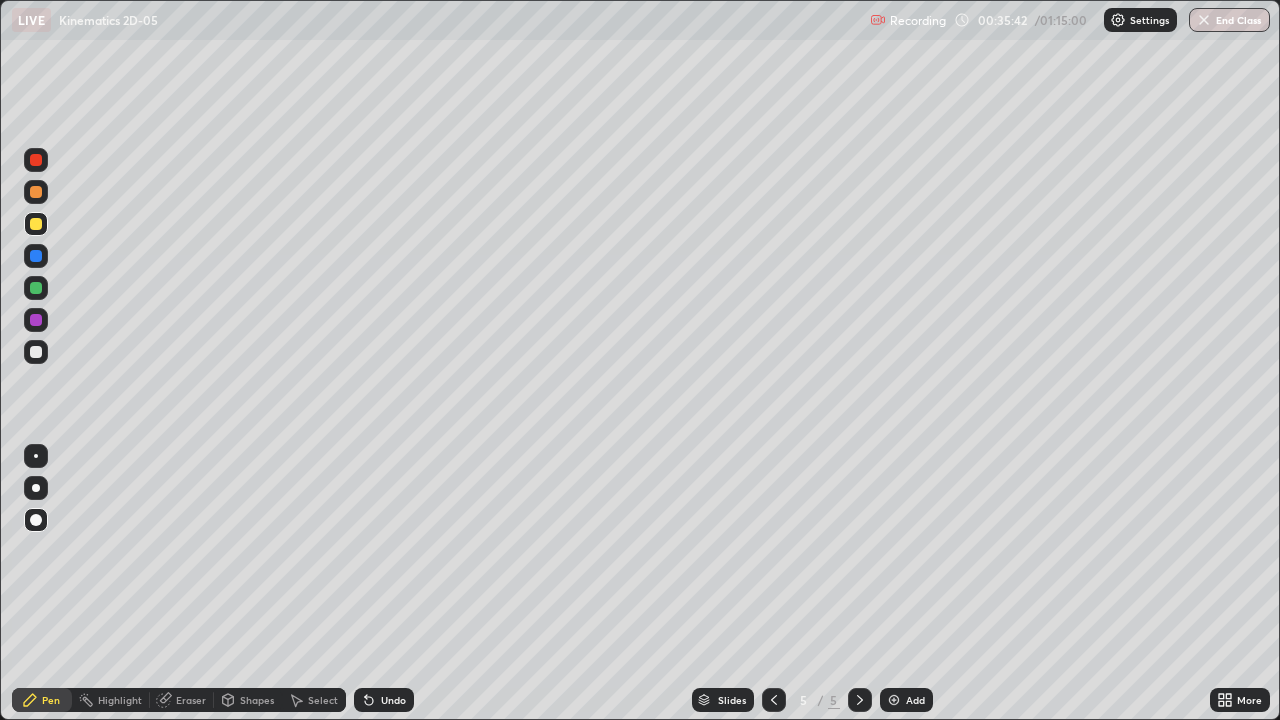 click on "Add" at bounding box center (915, 700) 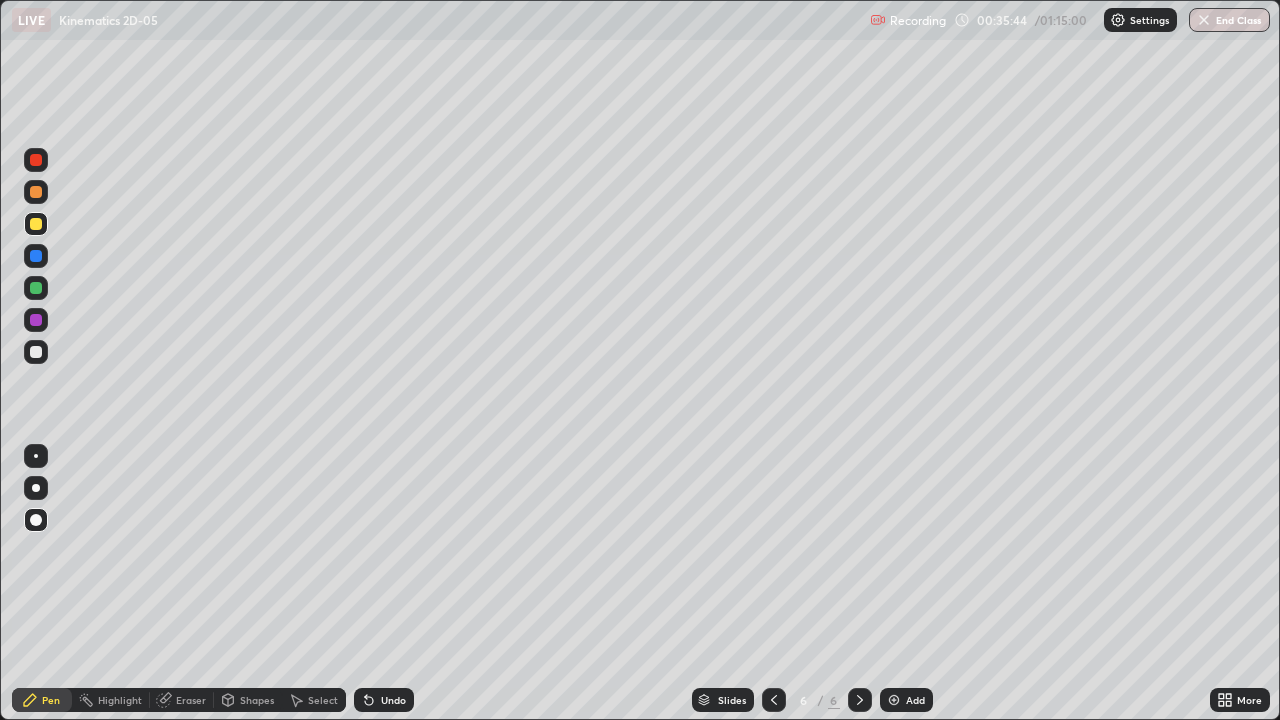 click at bounding box center (36, 224) 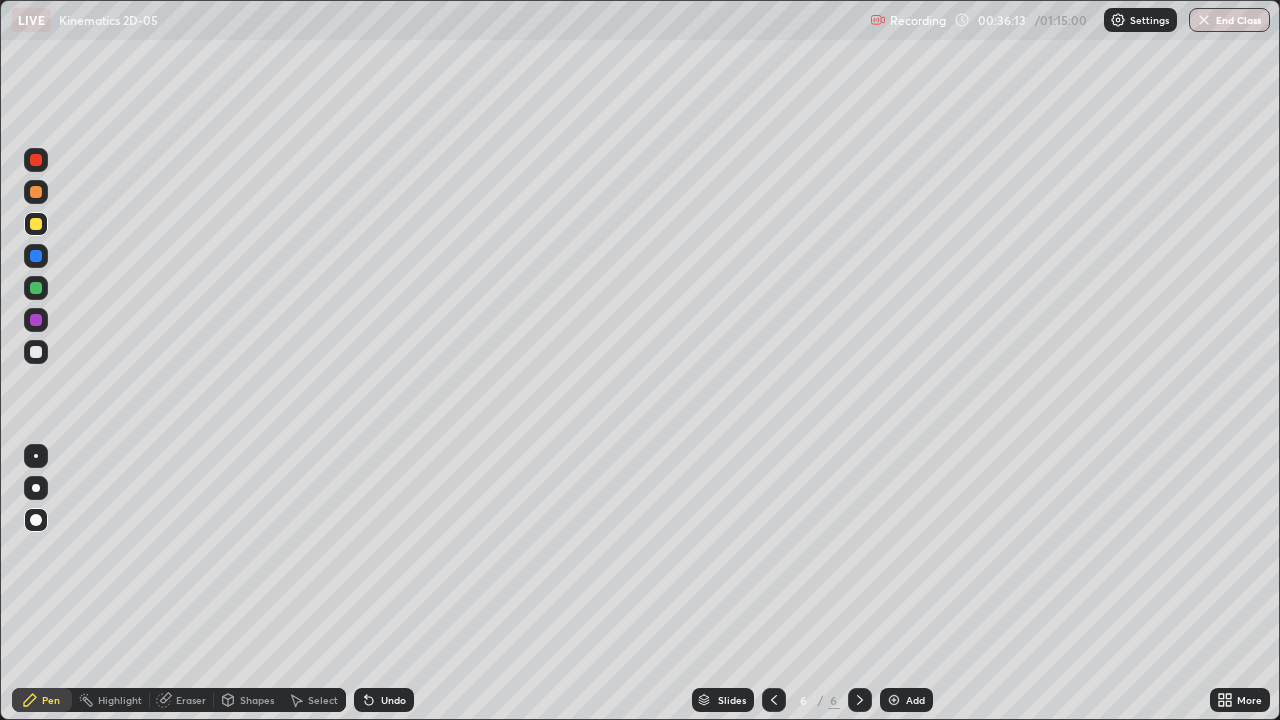 click at bounding box center [36, 352] 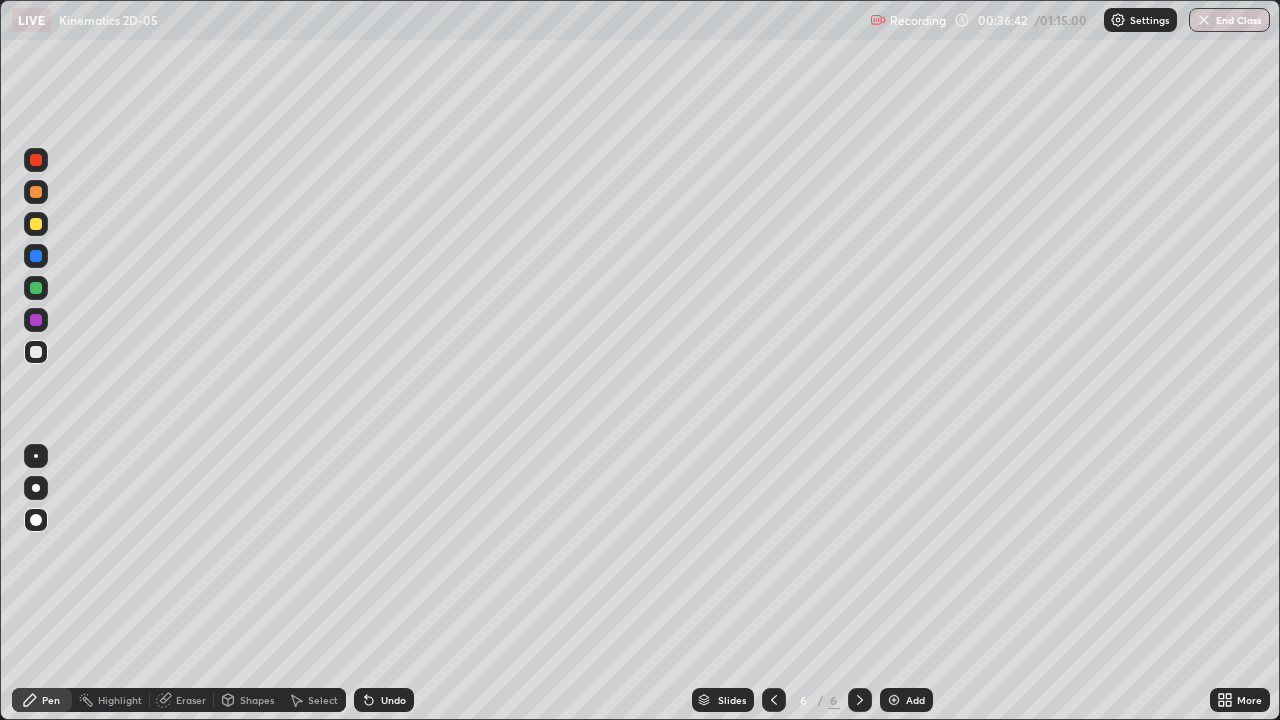 click on "Eraser" at bounding box center [191, 700] 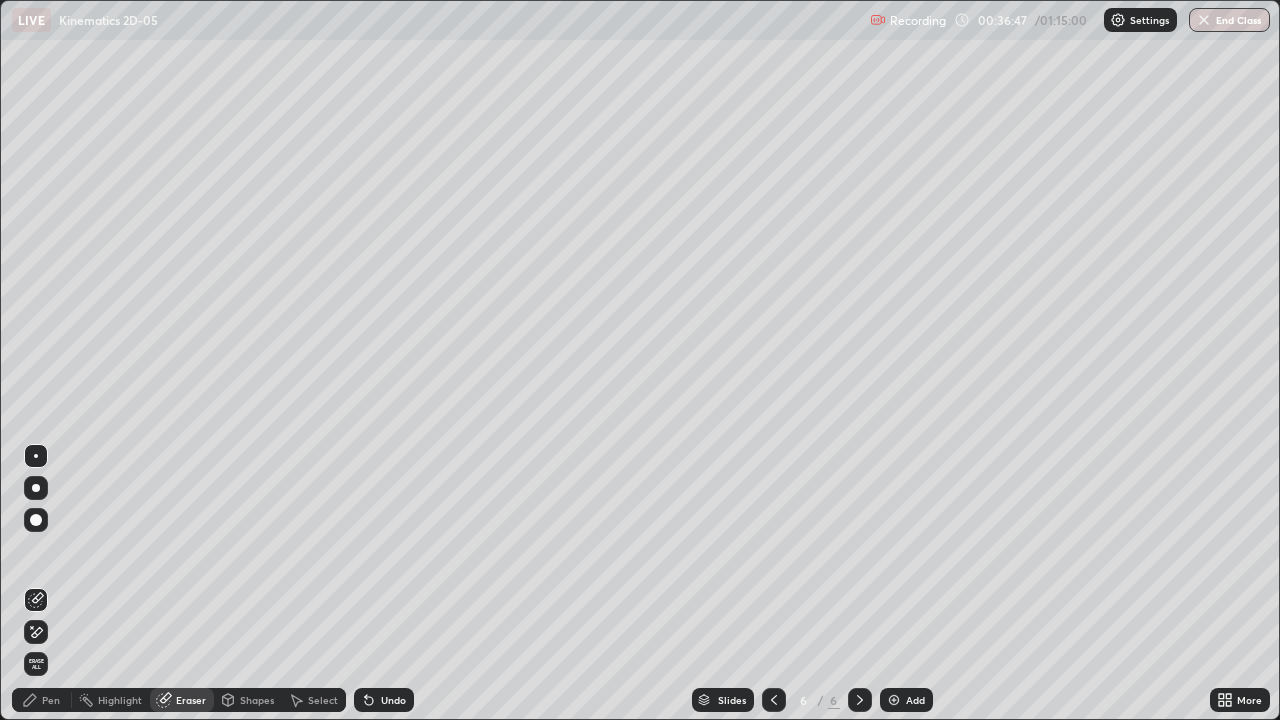 click on "Pen" at bounding box center [51, 700] 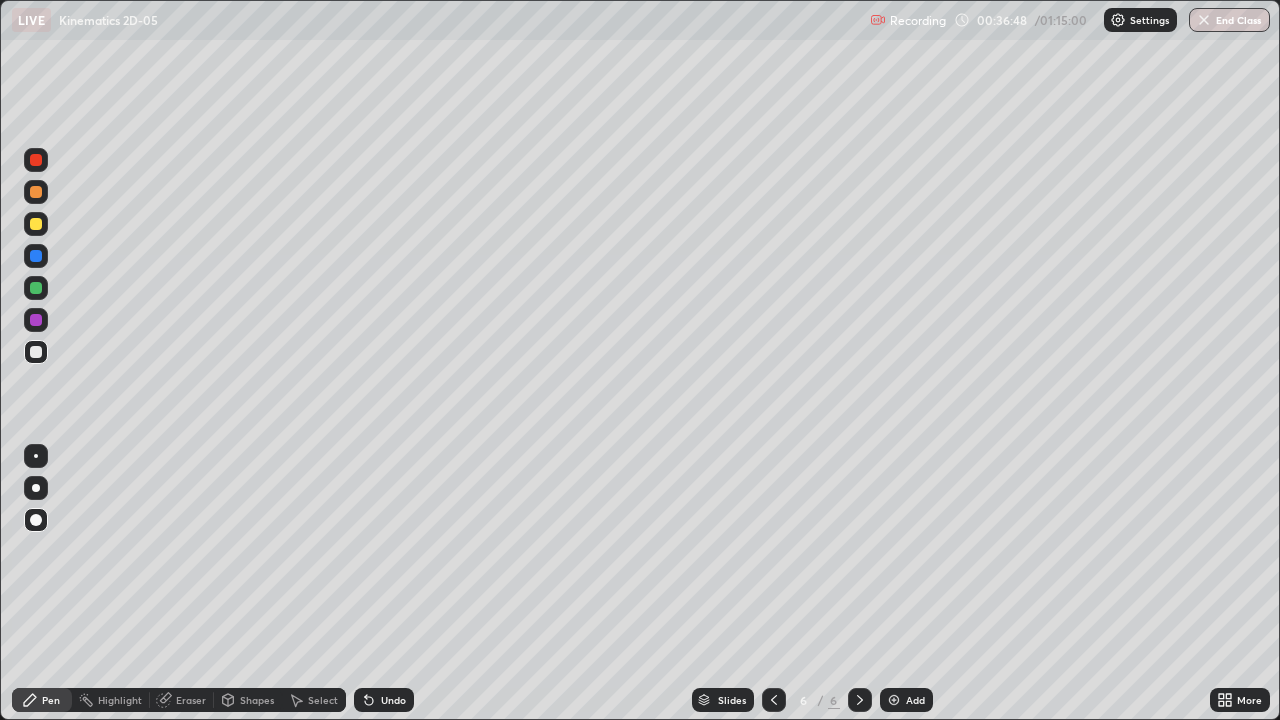click at bounding box center (36, 224) 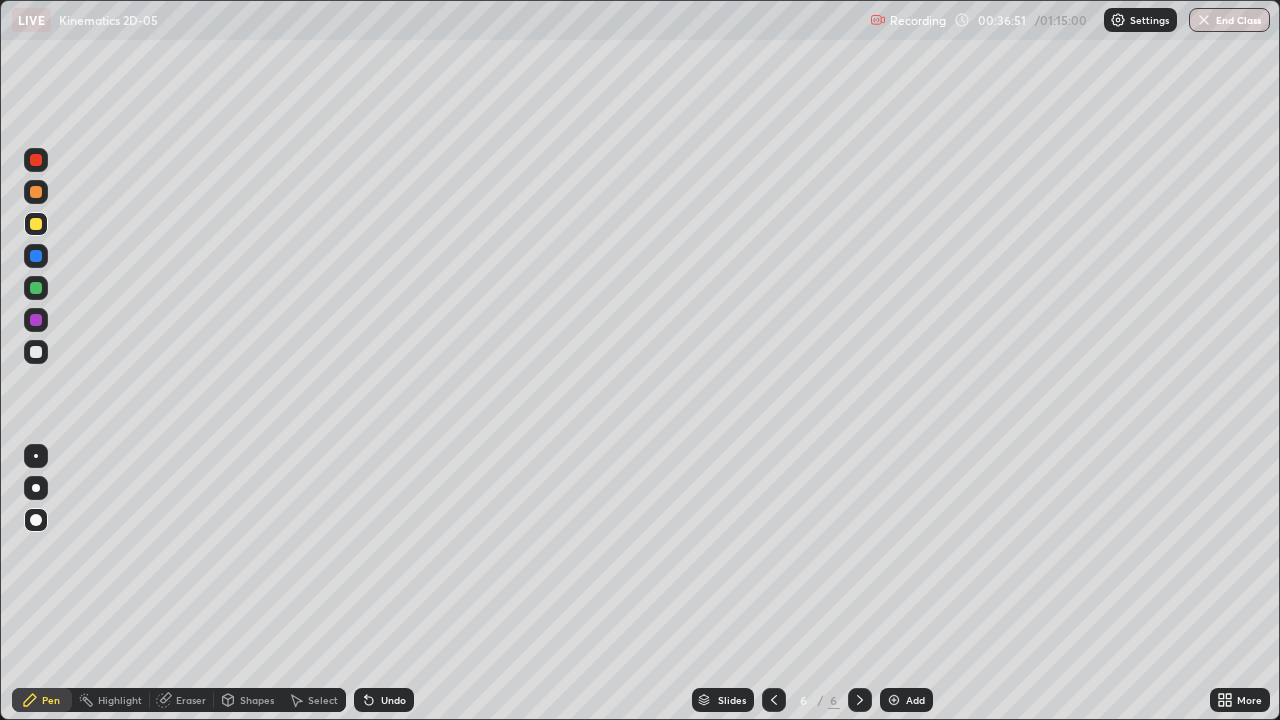 click on "Pen" at bounding box center [51, 700] 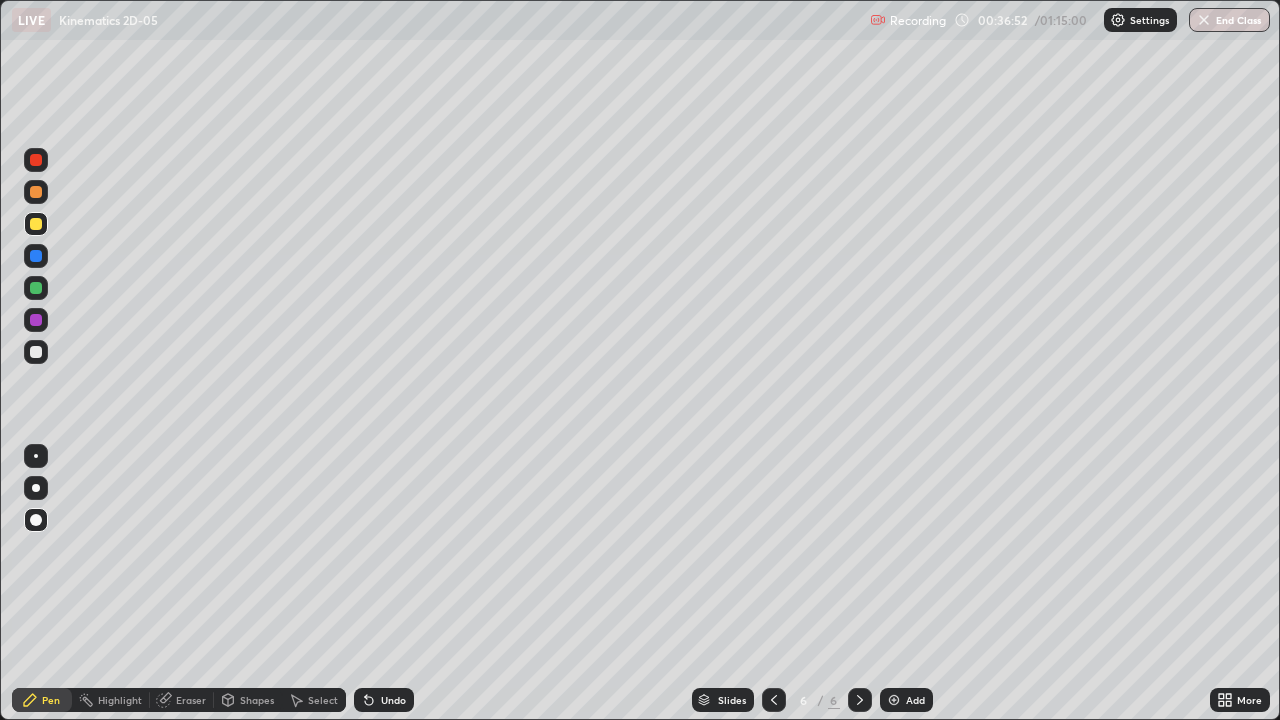 click at bounding box center [36, 352] 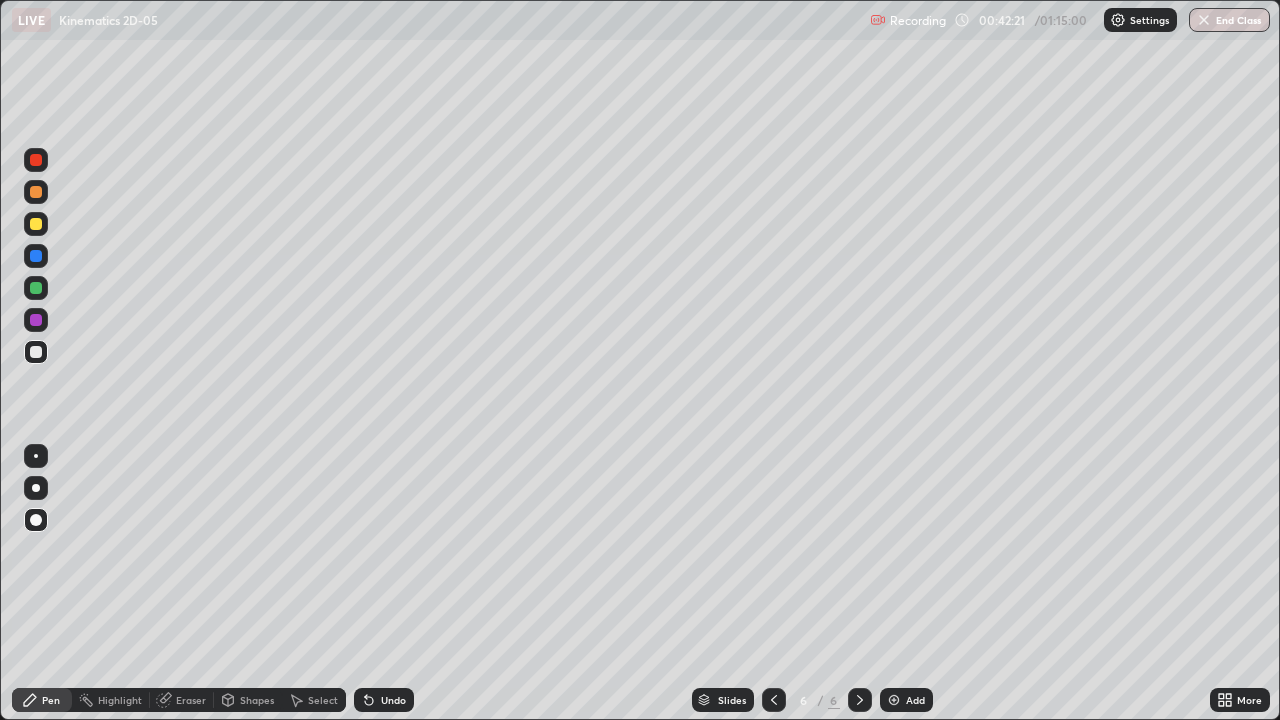 click at bounding box center [36, 320] 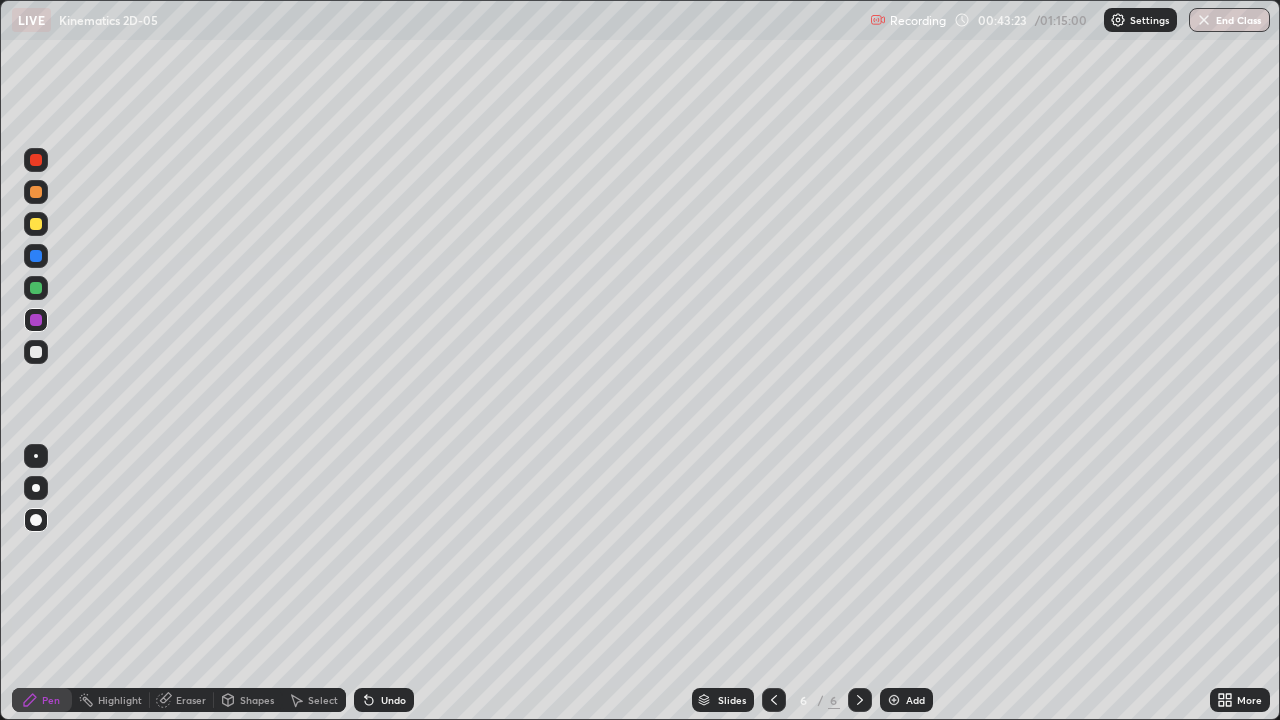 click on "Eraser" at bounding box center (191, 700) 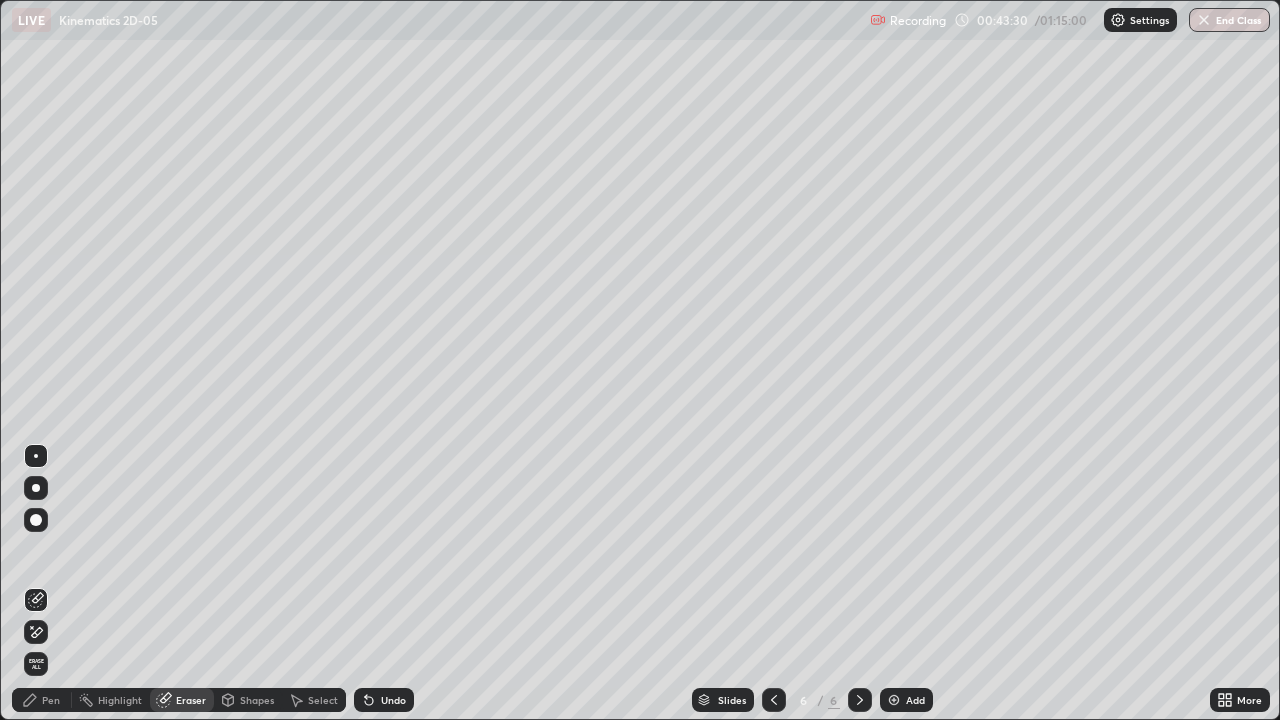 click on "Pen" at bounding box center [51, 700] 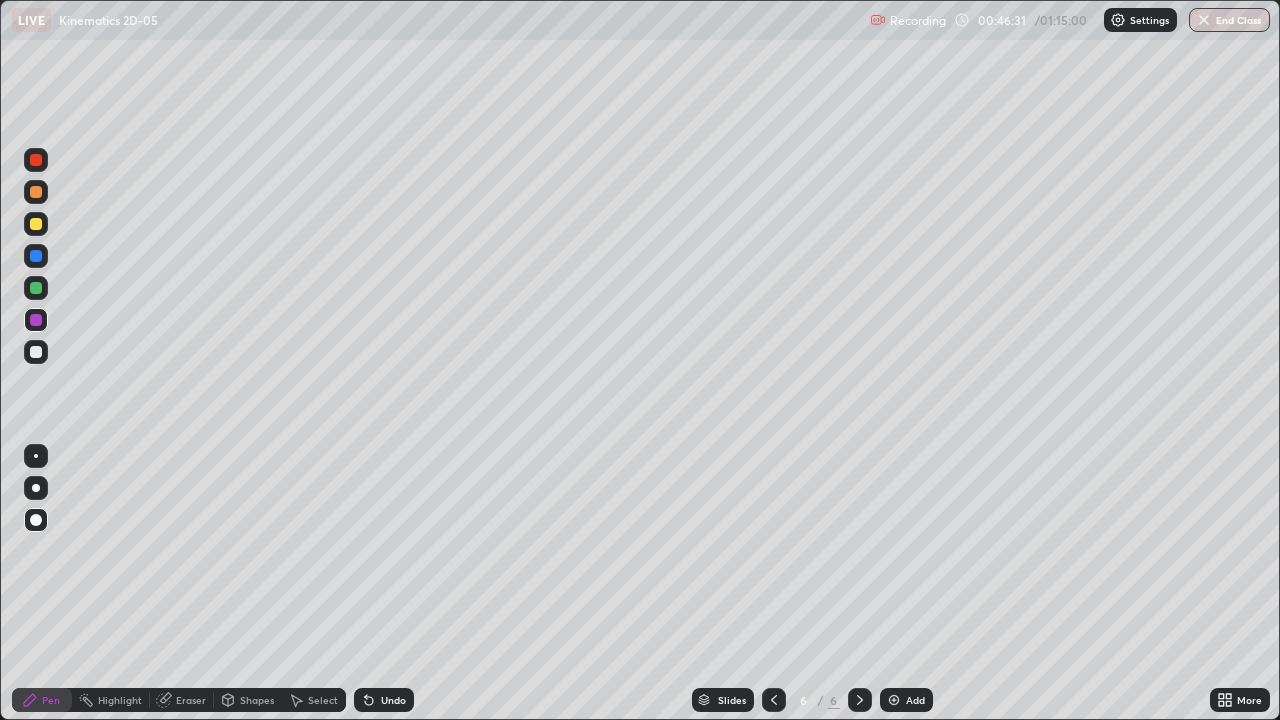 click at bounding box center [36, 456] 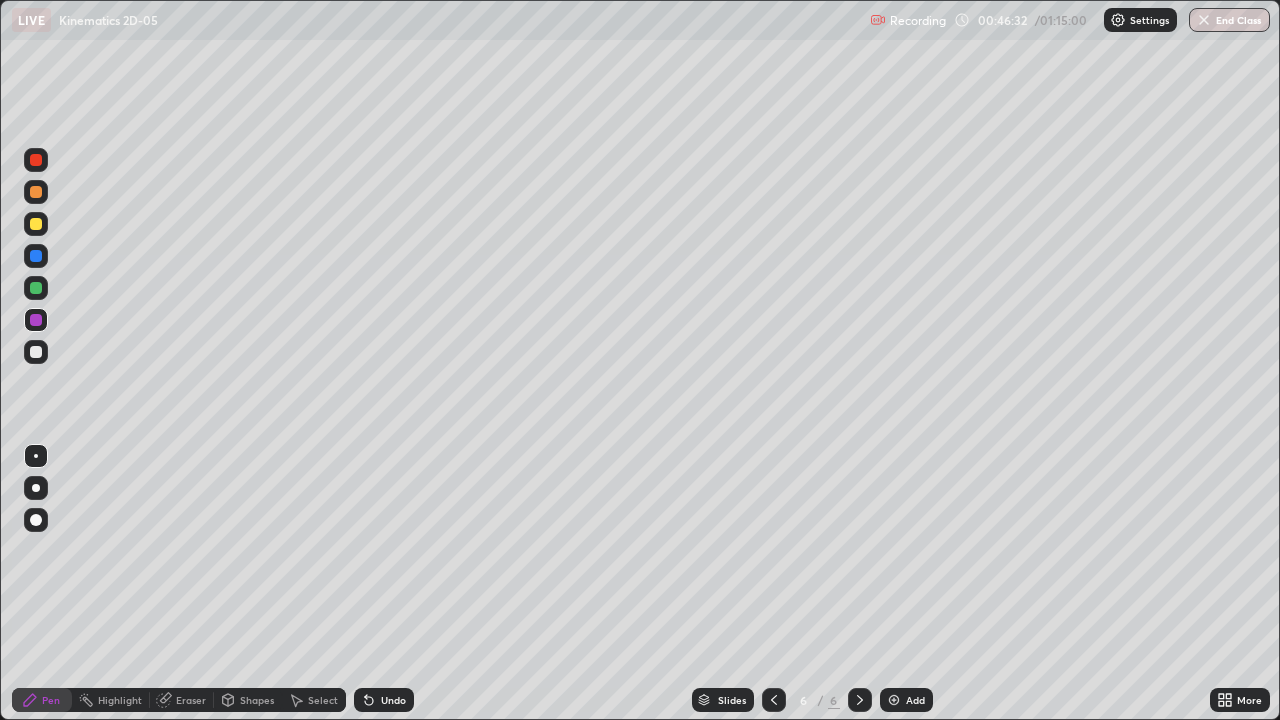 click at bounding box center (36, 256) 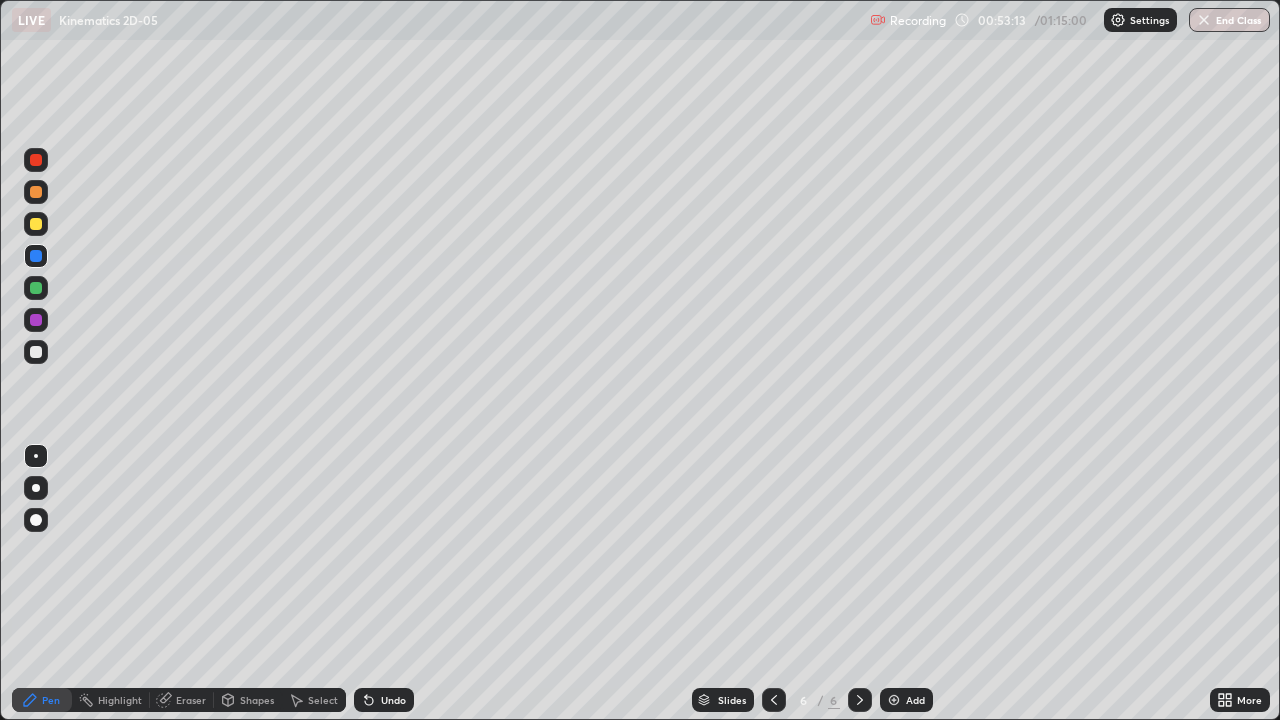 click at bounding box center [36, 456] 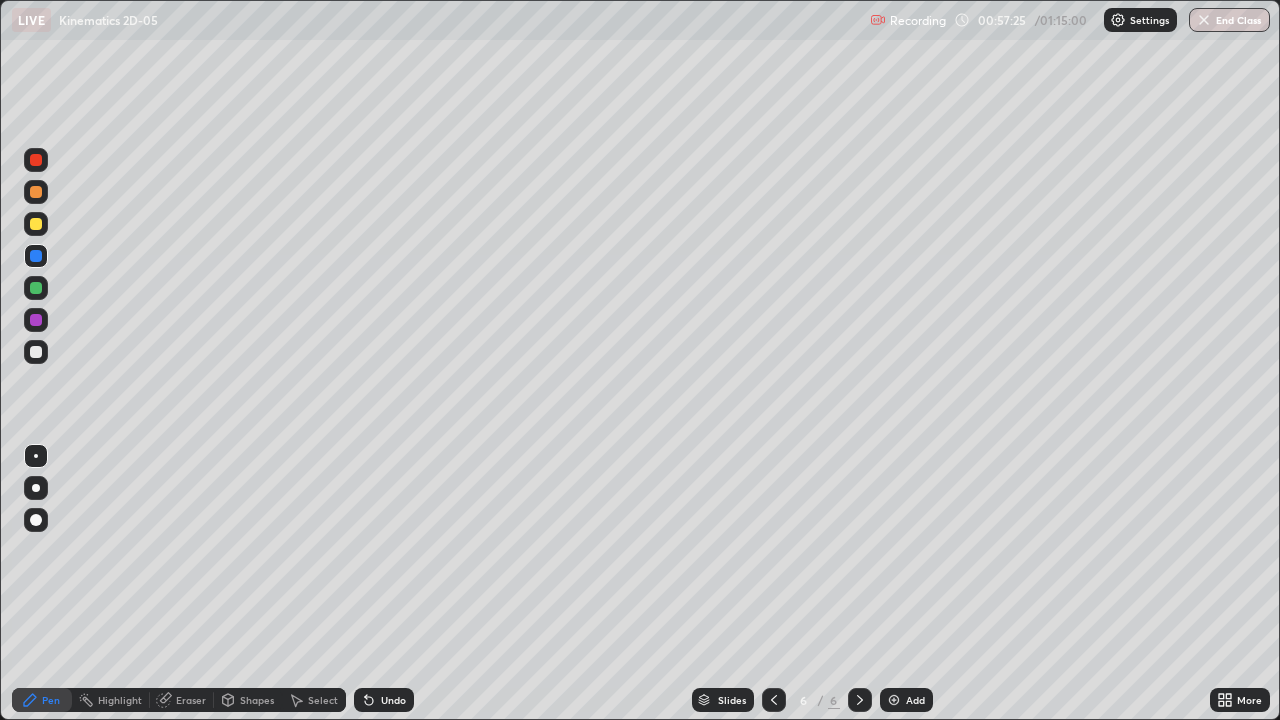 click on "Add" at bounding box center (915, 700) 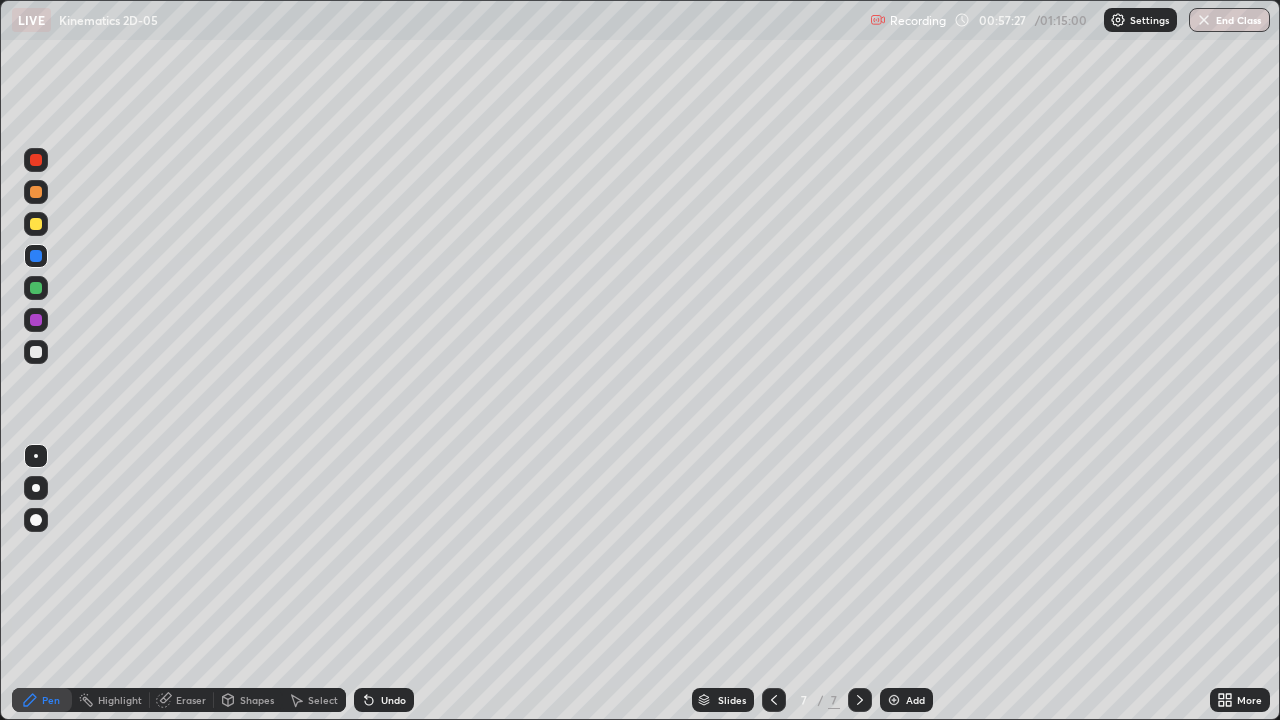 click on "Pen" at bounding box center (42, 700) 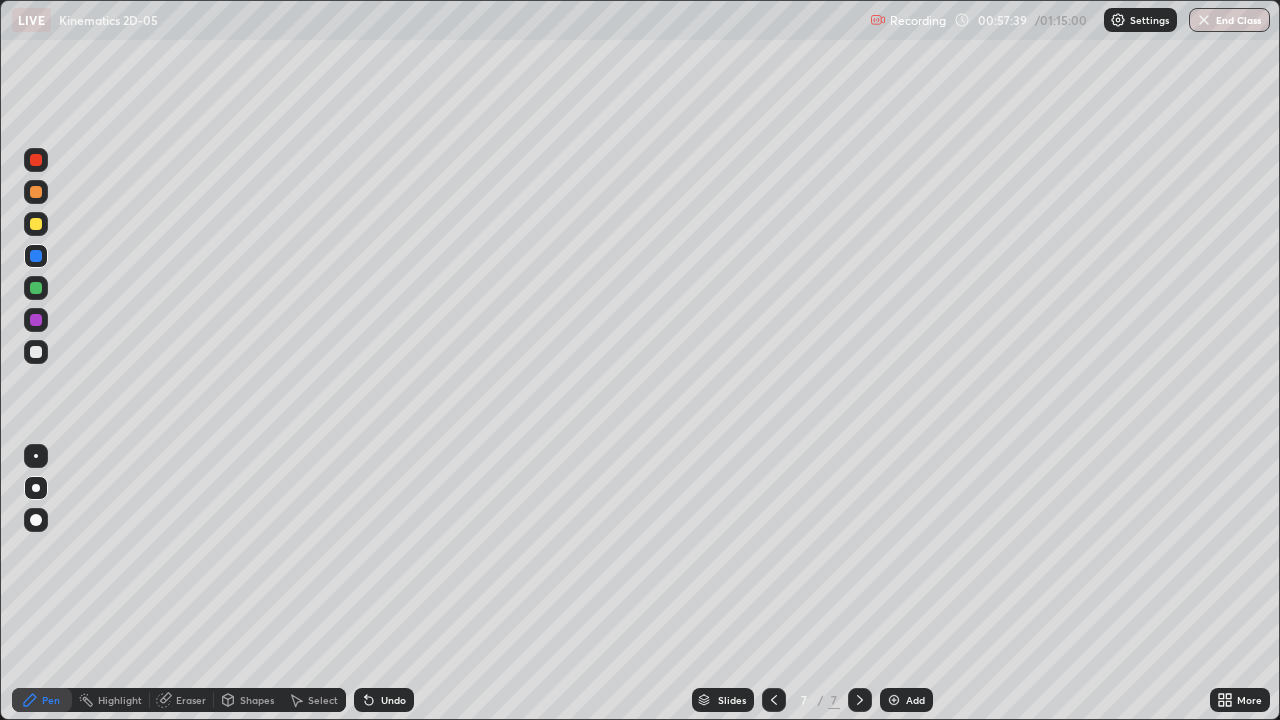 click at bounding box center (36, 224) 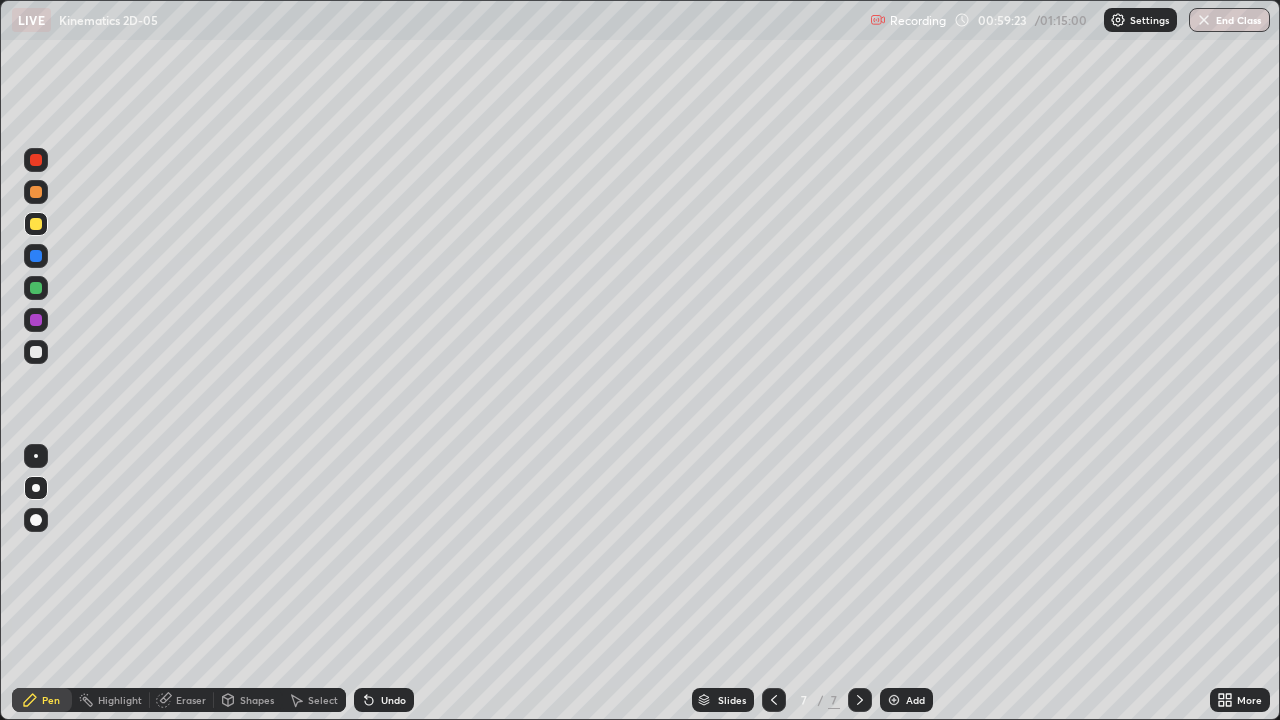click on "Eraser" at bounding box center (191, 700) 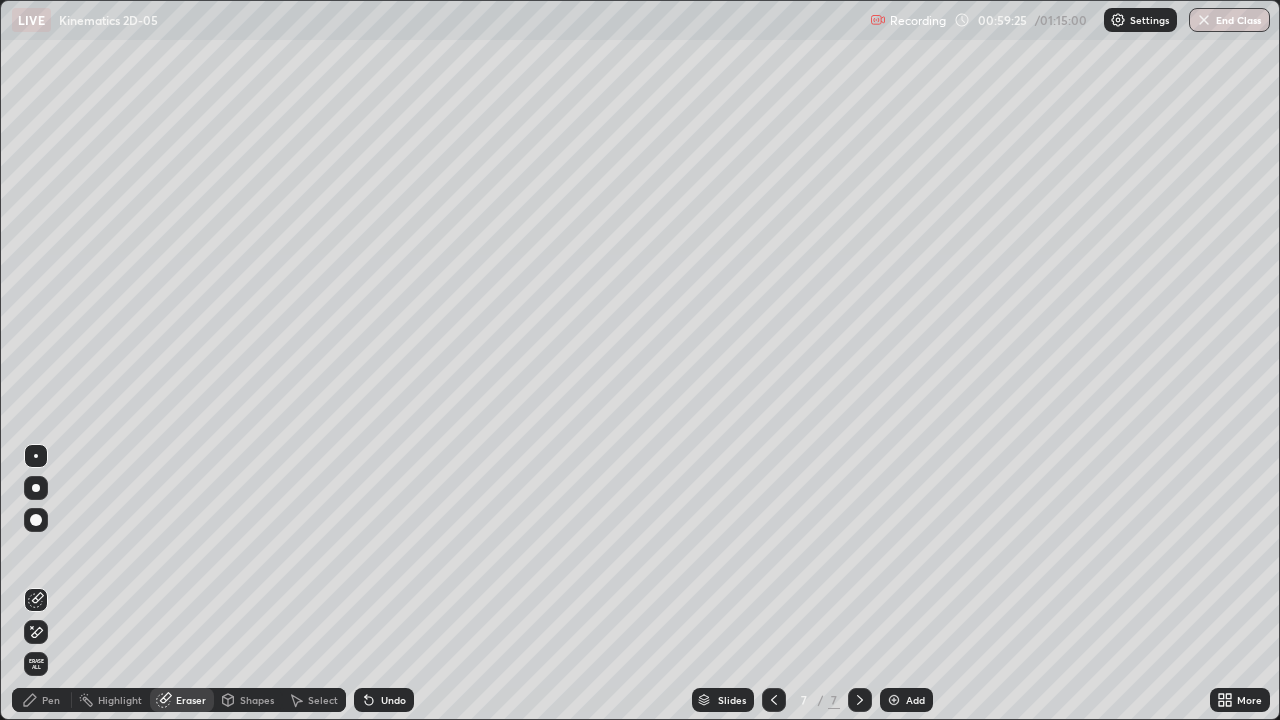 click on "Pen" at bounding box center [42, 700] 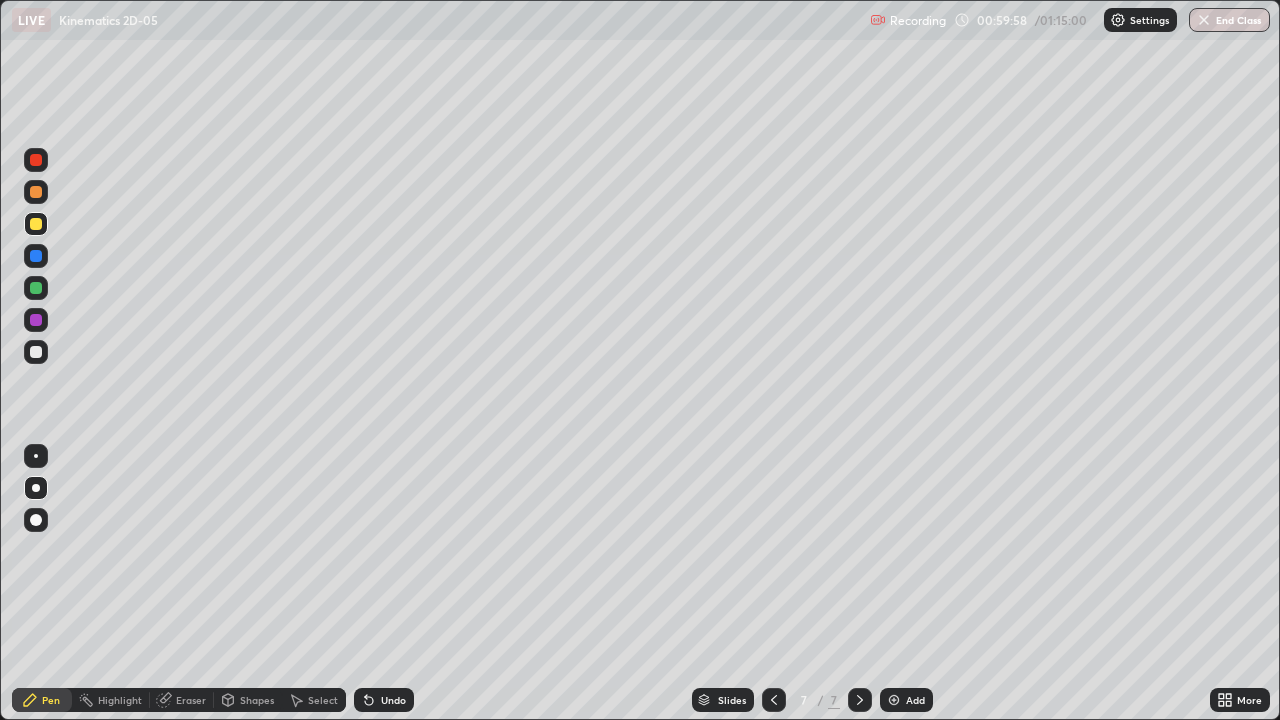 click on "Eraser" at bounding box center (191, 700) 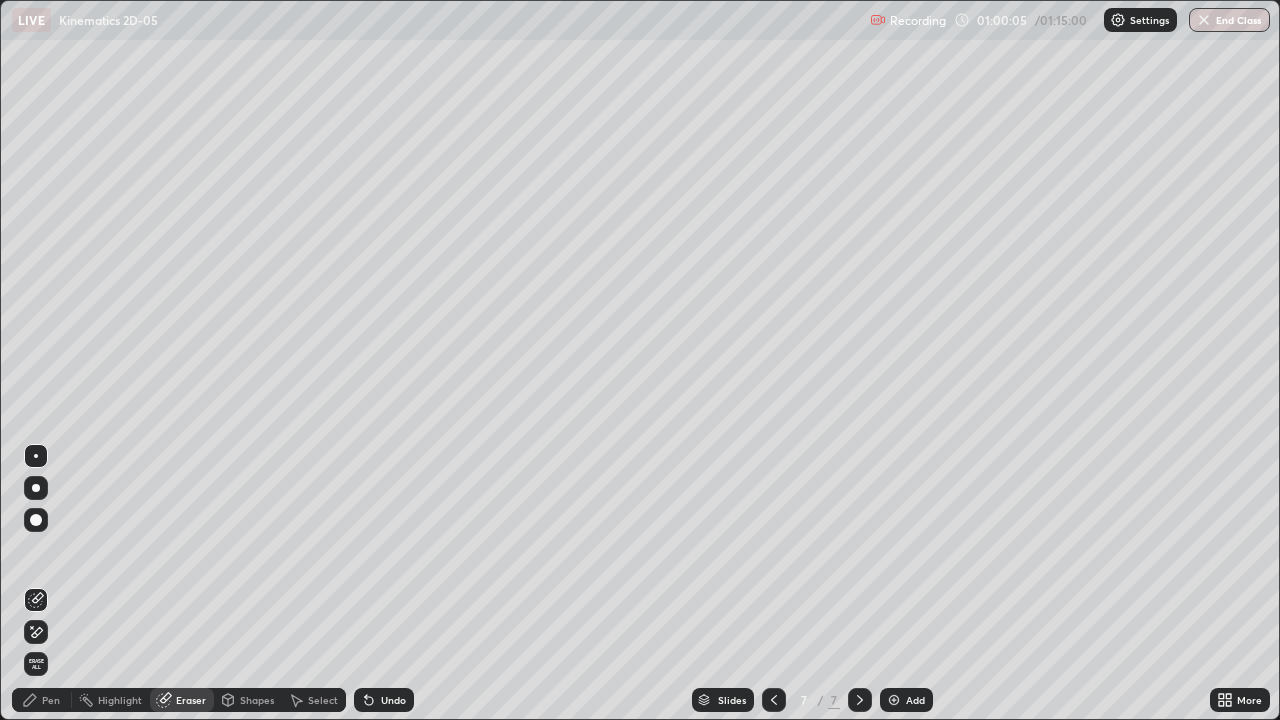 click on "Pen" at bounding box center [42, 700] 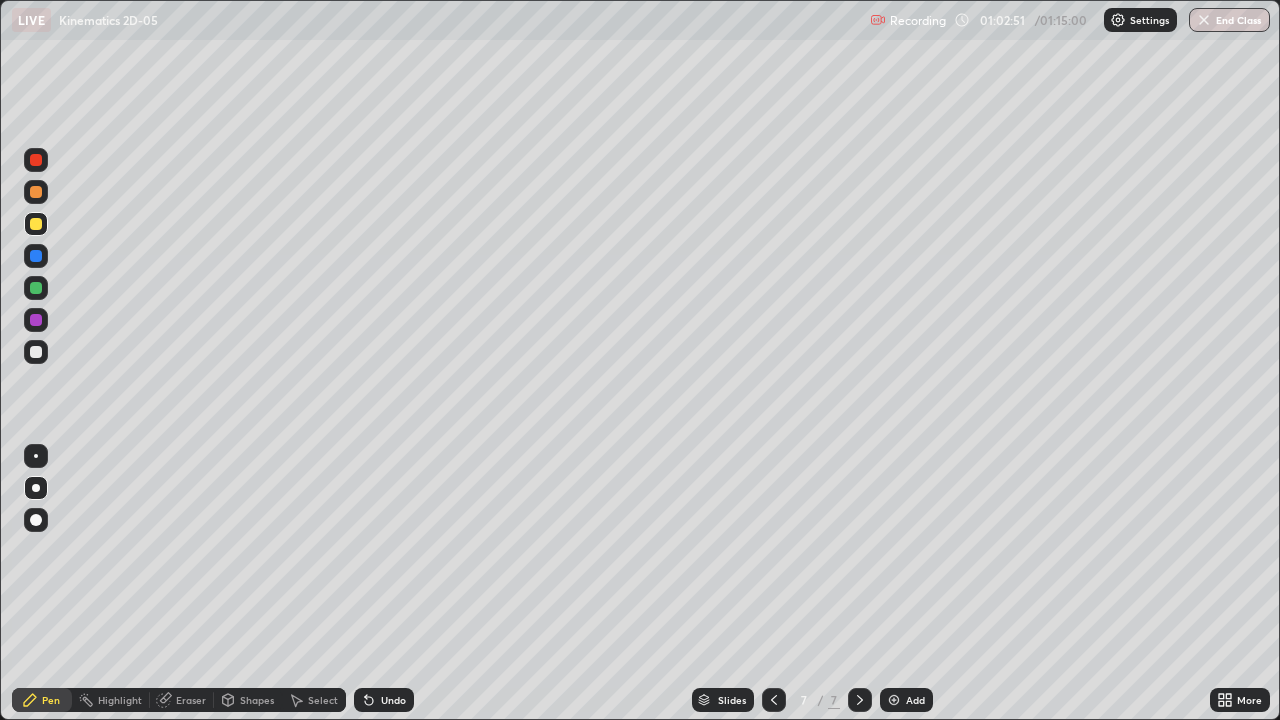 click on "Add" at bounding box center [915, 700] 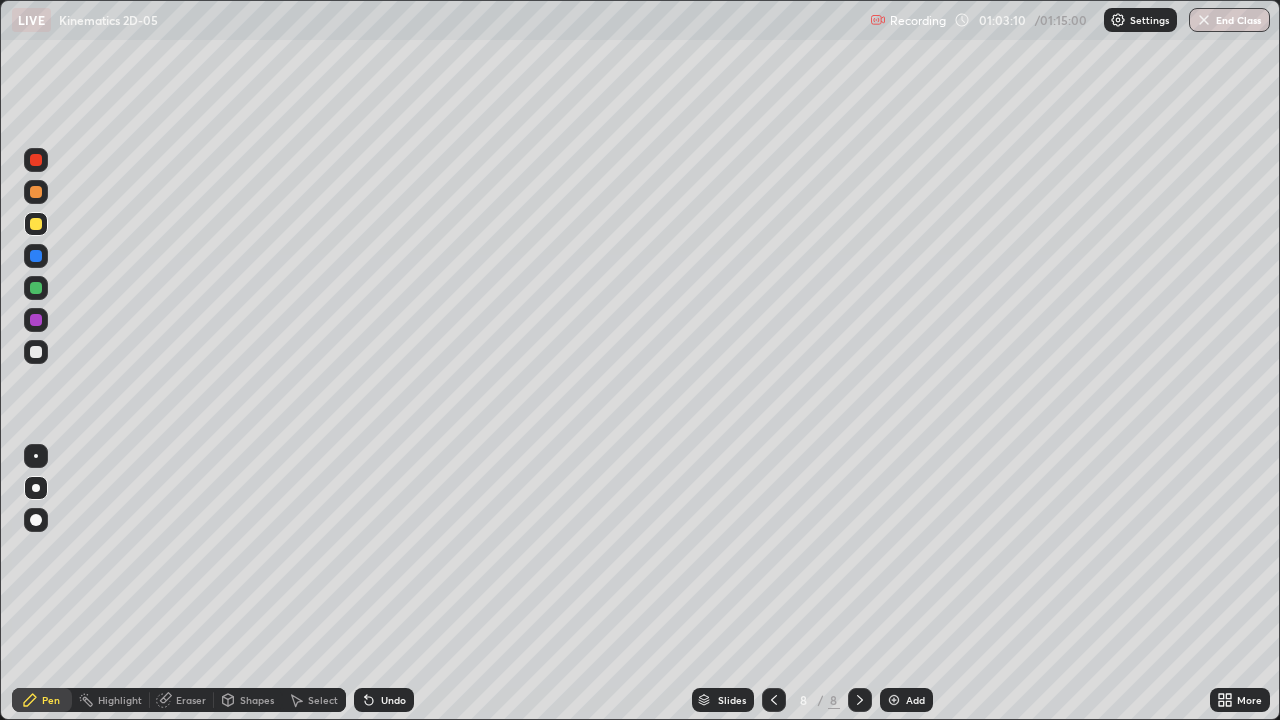 click at bounding box center [36, 352] 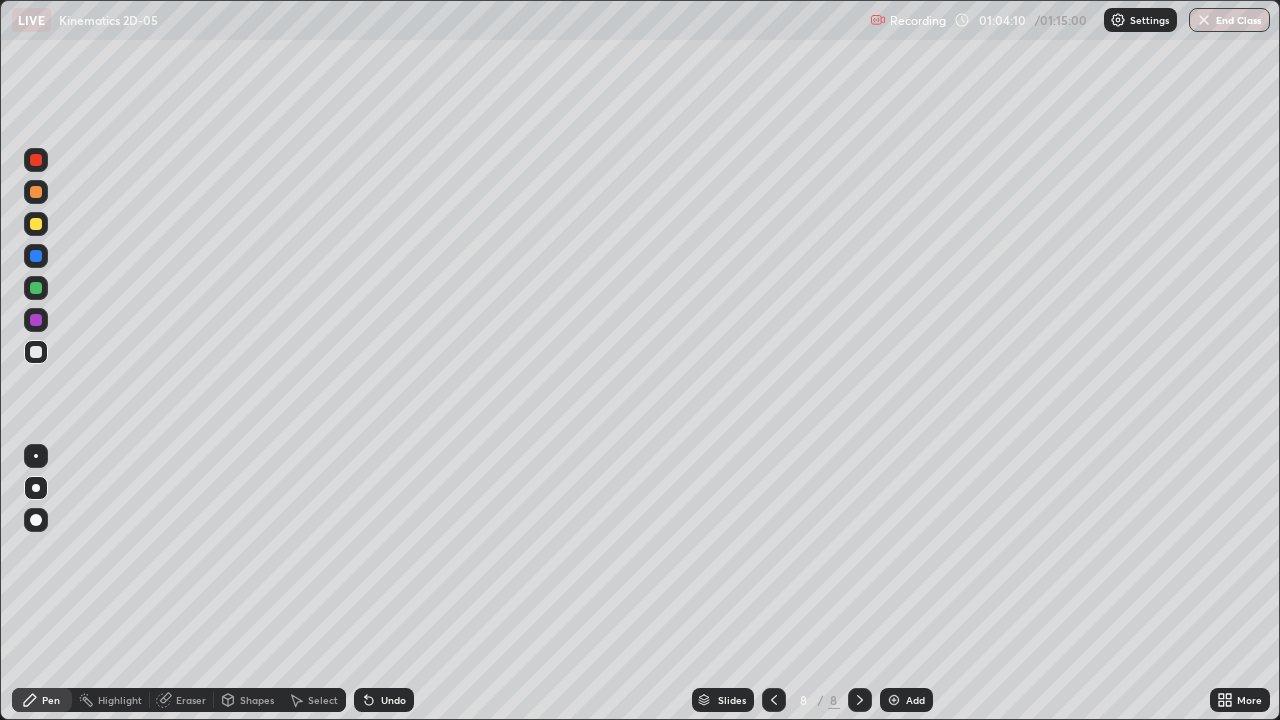 click on "Eraser" at bounding box center [191, 700] 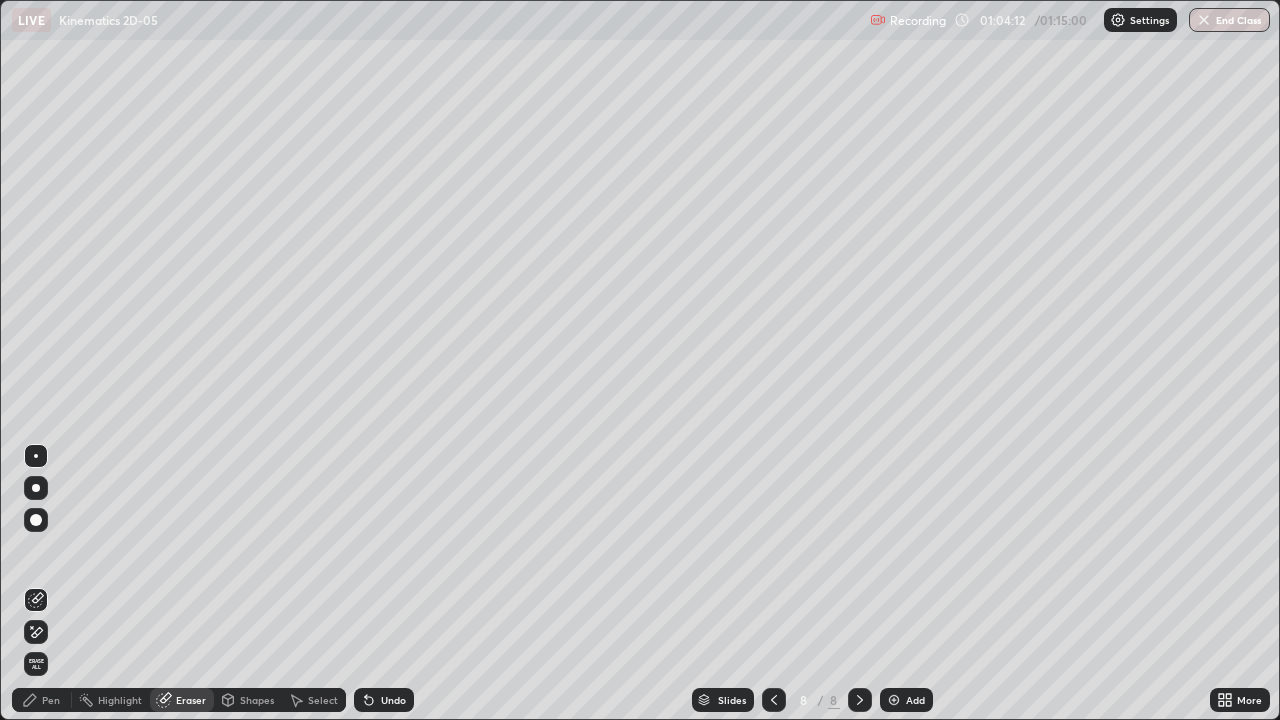 click on "Pen" at bounding box center (51, 700) 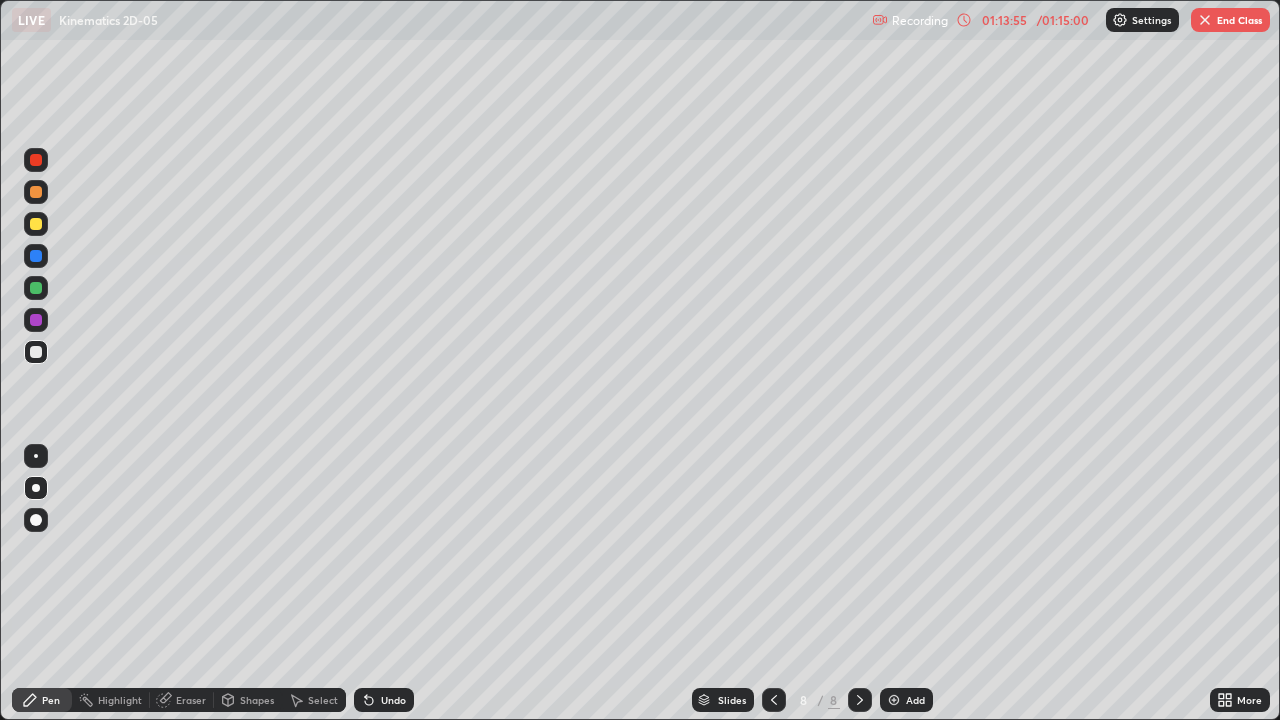 click at bounding box center (36, 288) 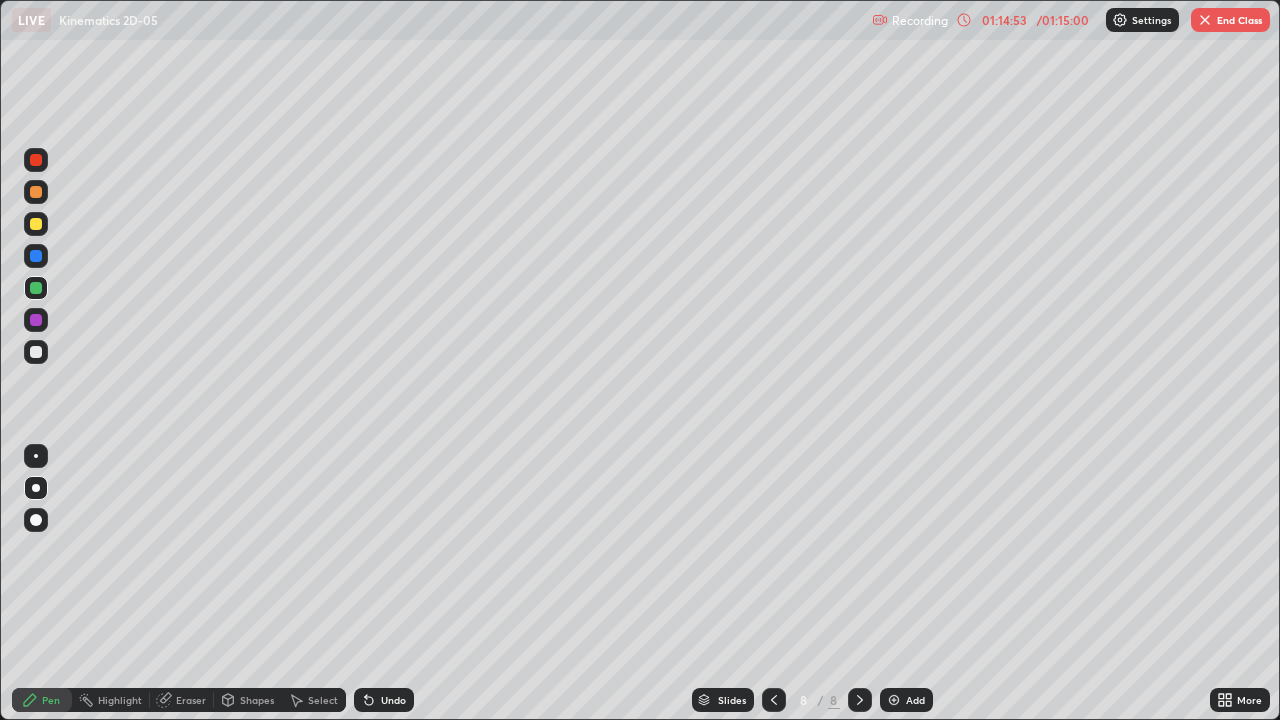 click 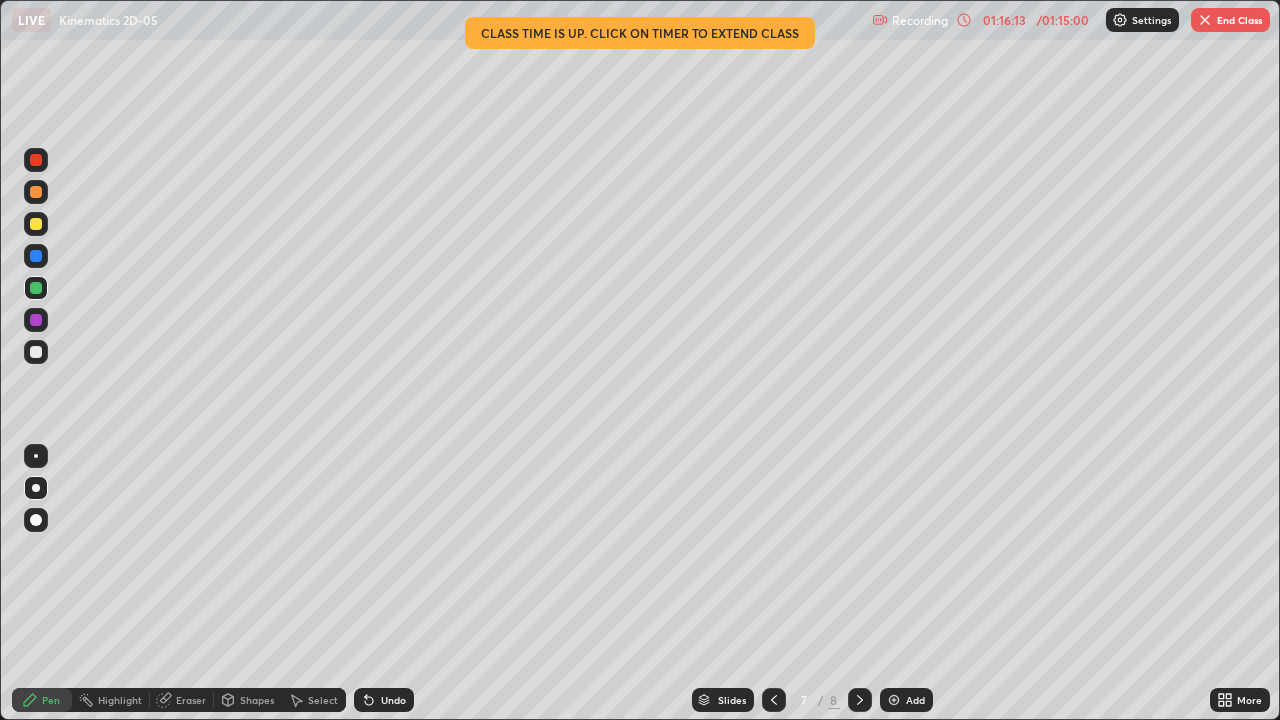 click on "End Class" at bounding box center (1230, 20) 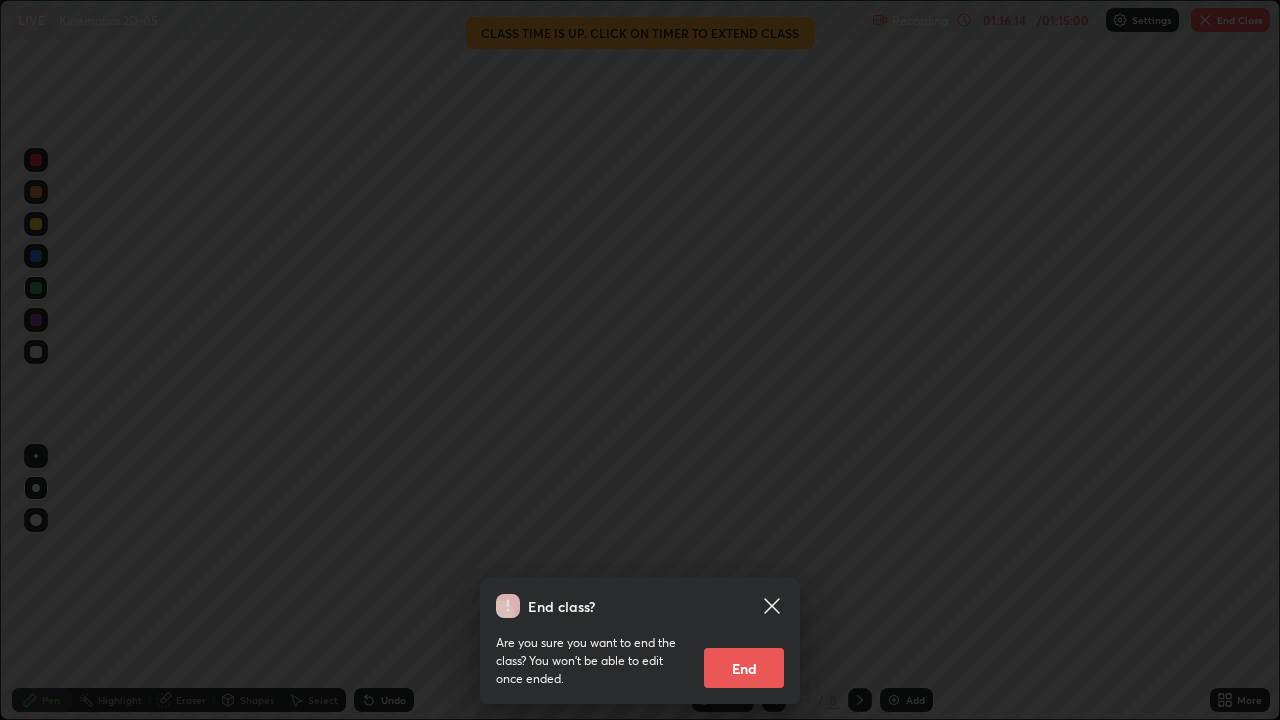 click on "End" at bounding box center (744, 668) 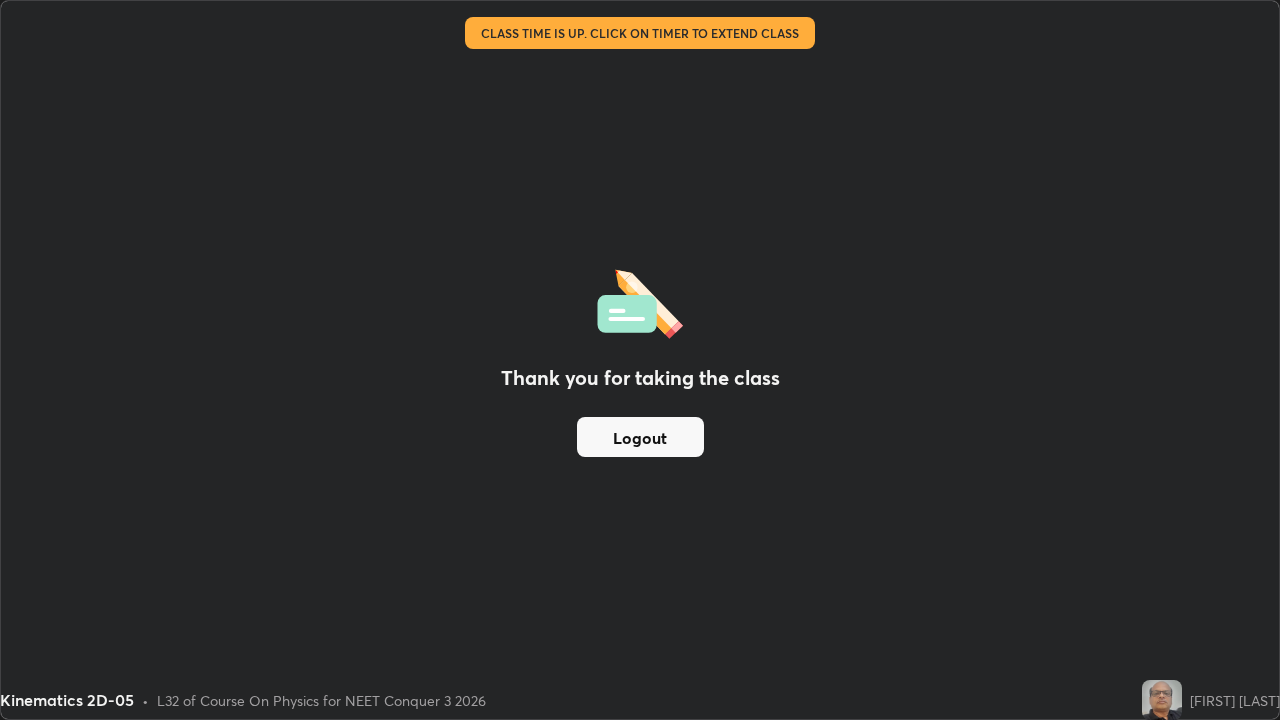 click on "Logout" at bounding box center (640, 437) 